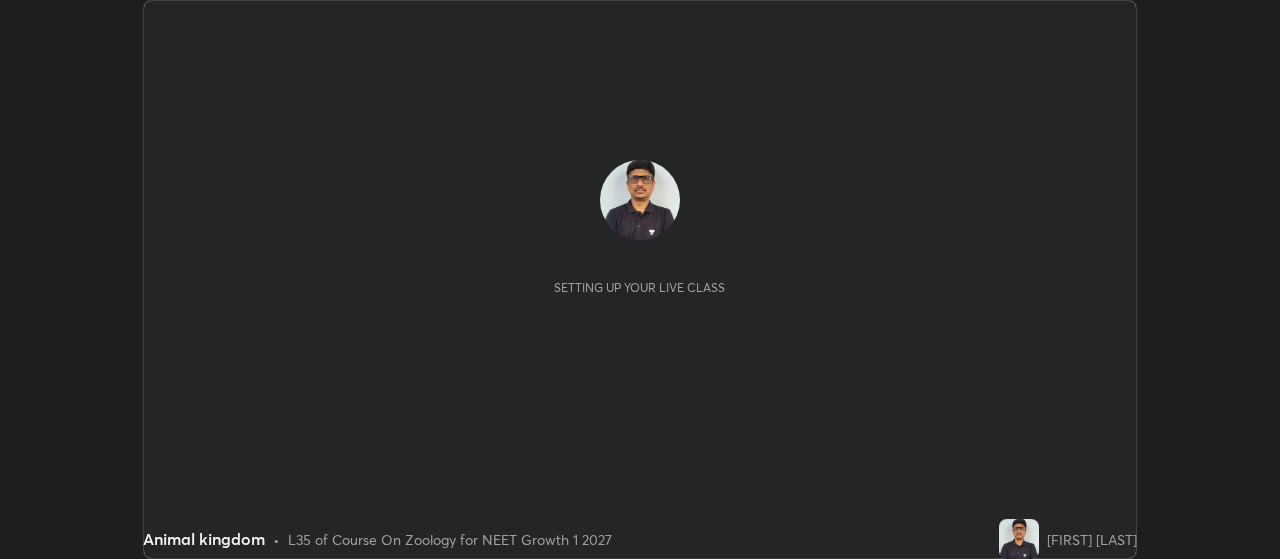 scroll, scrollTop: 0, scrollLeft: 0, axis: both 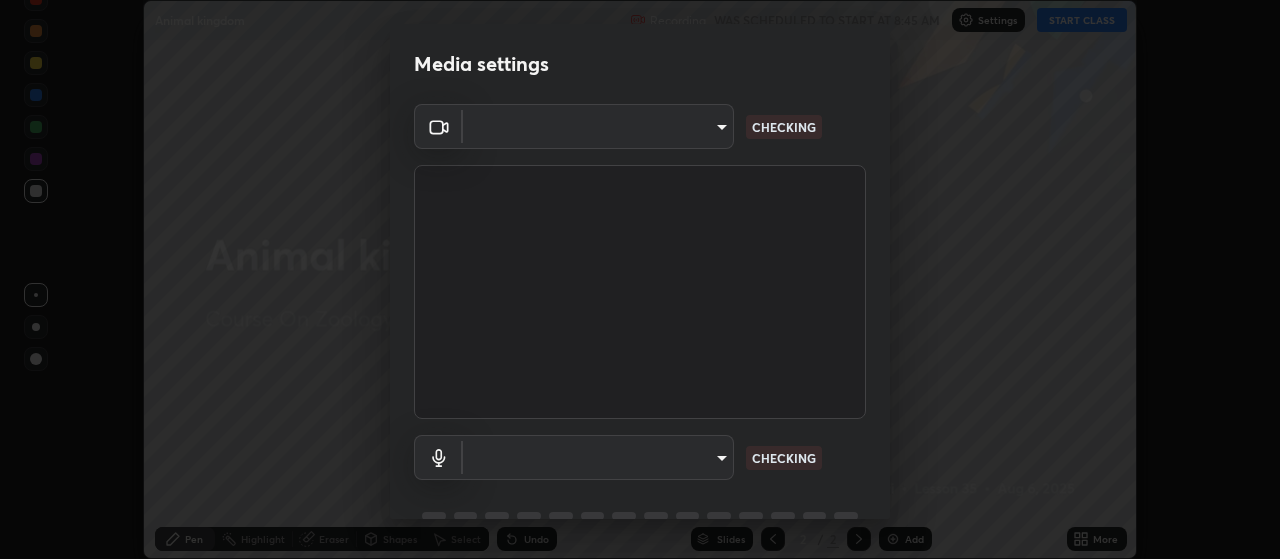 type on "87d1a0ec88f210c36e26e6c063e325dc8408c0b6d030cbcb27d0332e3a90a754" 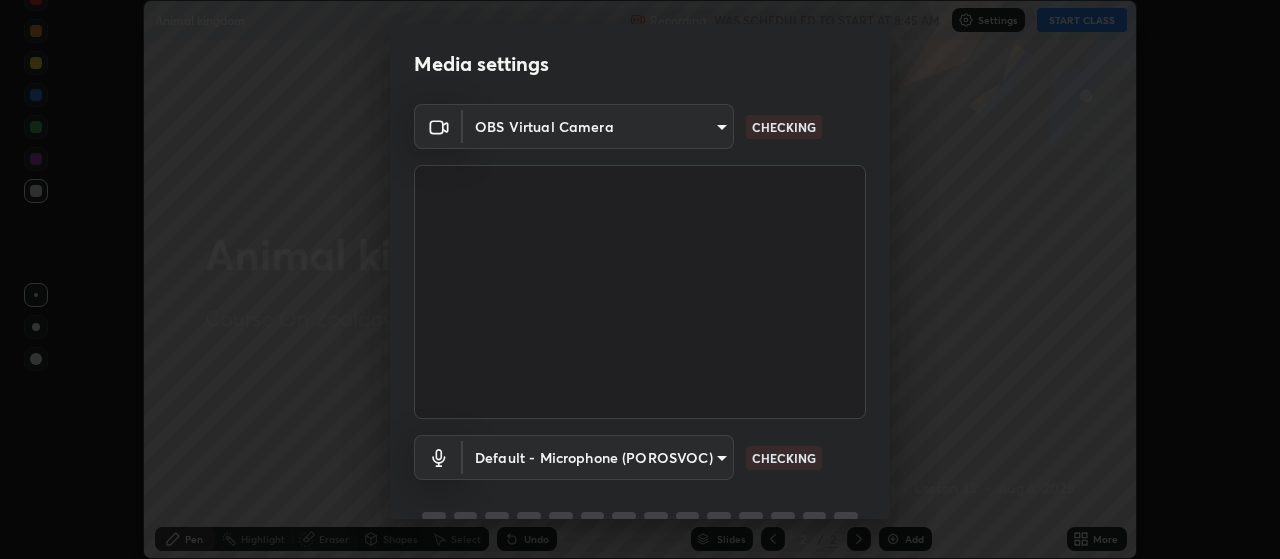 scroll, scrollTop: 97, scrollLeft: 0, axis: vertical 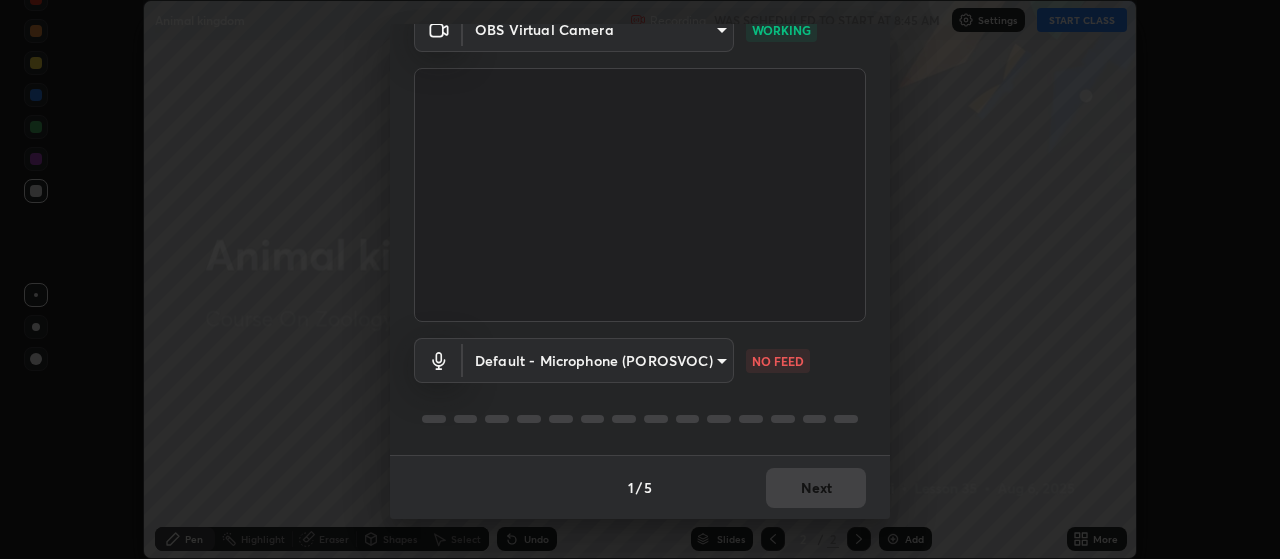 click on "Erase all Animal kingdom Recording WAS SCHEDULED TO START AT  8:45 AM Settings START CLASS Setting up your live class Animal kingdom • L35 of Course On Zoology for NEET Growth 1 2027 [FIRST] [LAST] Pen Highlight Eraser Shapes Select Undo Slides 2 / 2 Add More No doubts shared Encourage your learners to ask a doubt for better clarity Report an issue Reason for reporting Buffering Chat not working Audio - Video sync issue Educator video quality low ​ Attach an image Report Media settings OBS Virtual Camera 87d1a0ec88f210c36e26e6c063e325dc8408c0b6d030cbcb27d0332e3a90a754 WORKING Default - Microphone (POROSVOC) default NO FEED 1 / 5 Next" at bounding box center (640, 279) 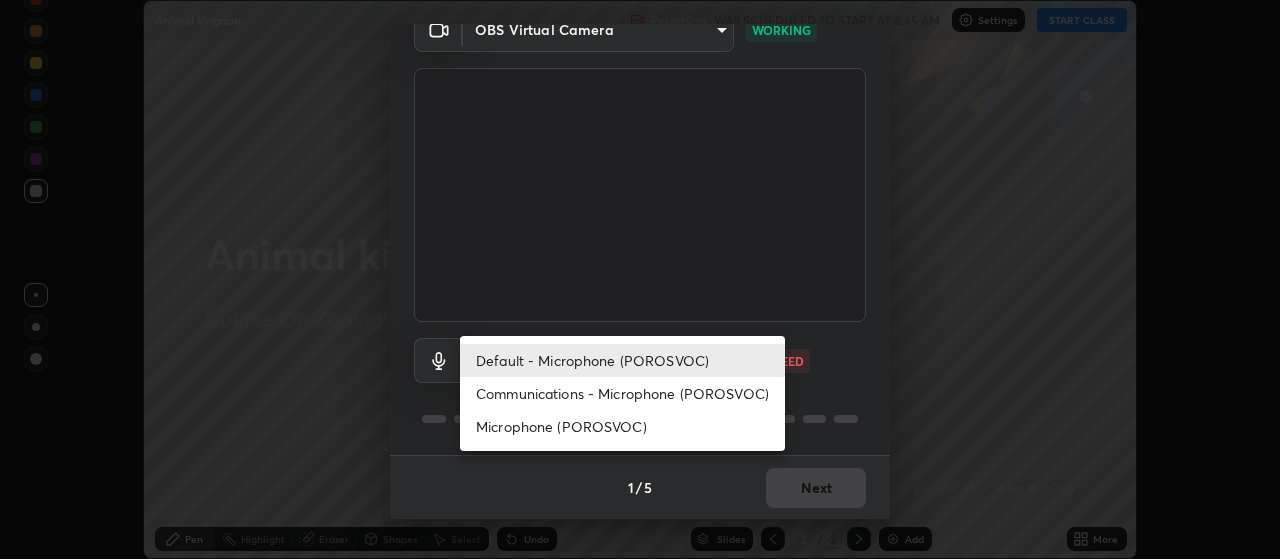 click on "Communications - Microphone (POROSVOC)" at bounding box center (622, 393) 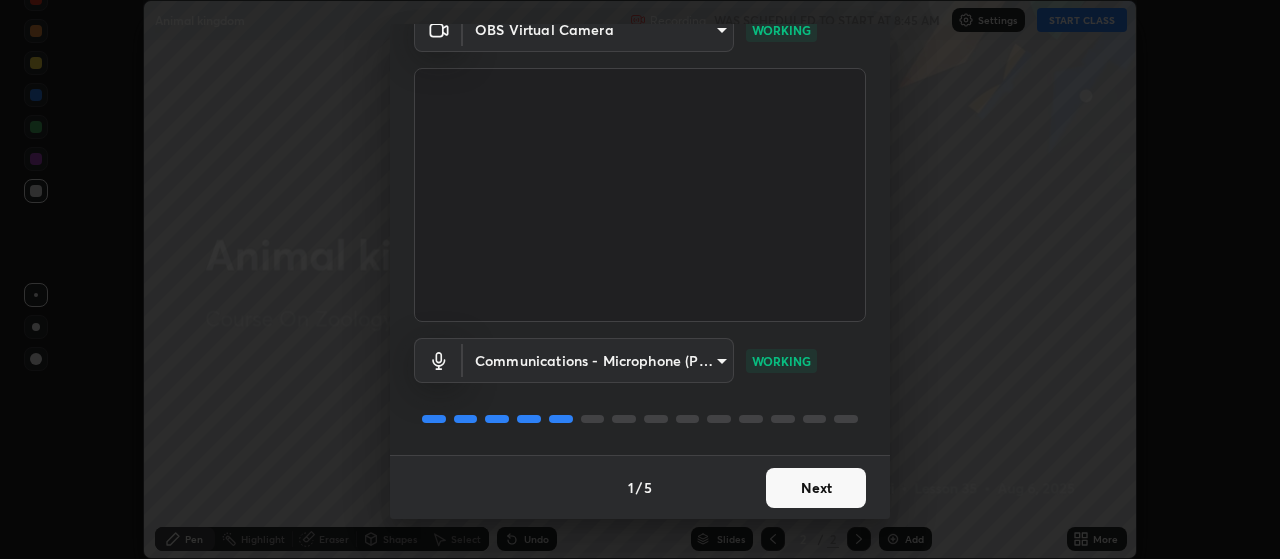 click on "Next" at bounding box center (816, 488) 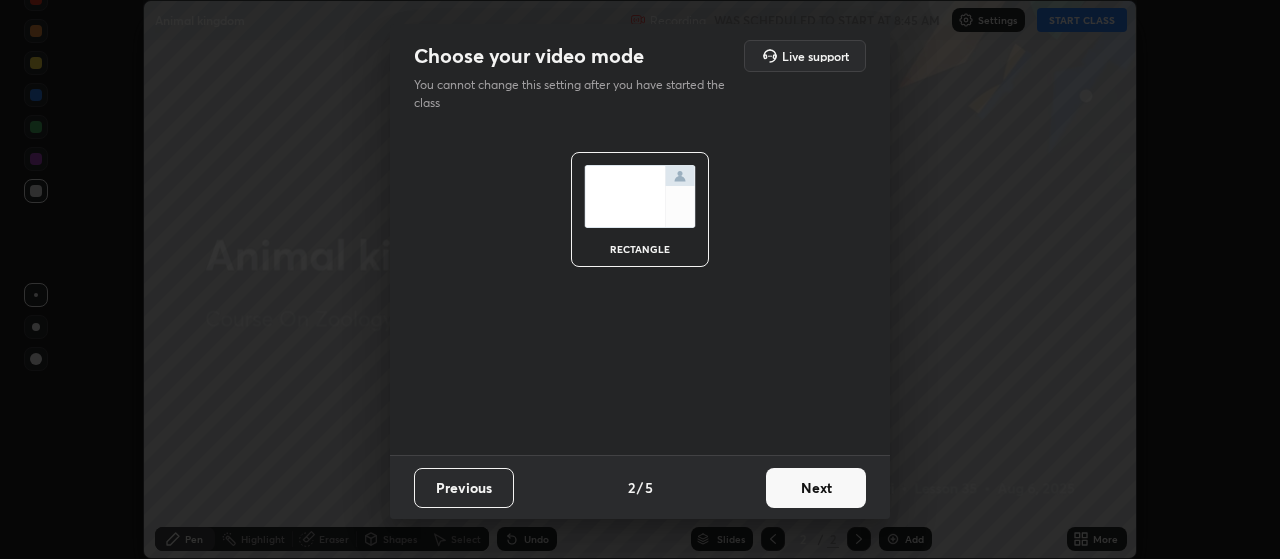 scroll, scrollTop: 0, scrollLeft: 0, axis: both 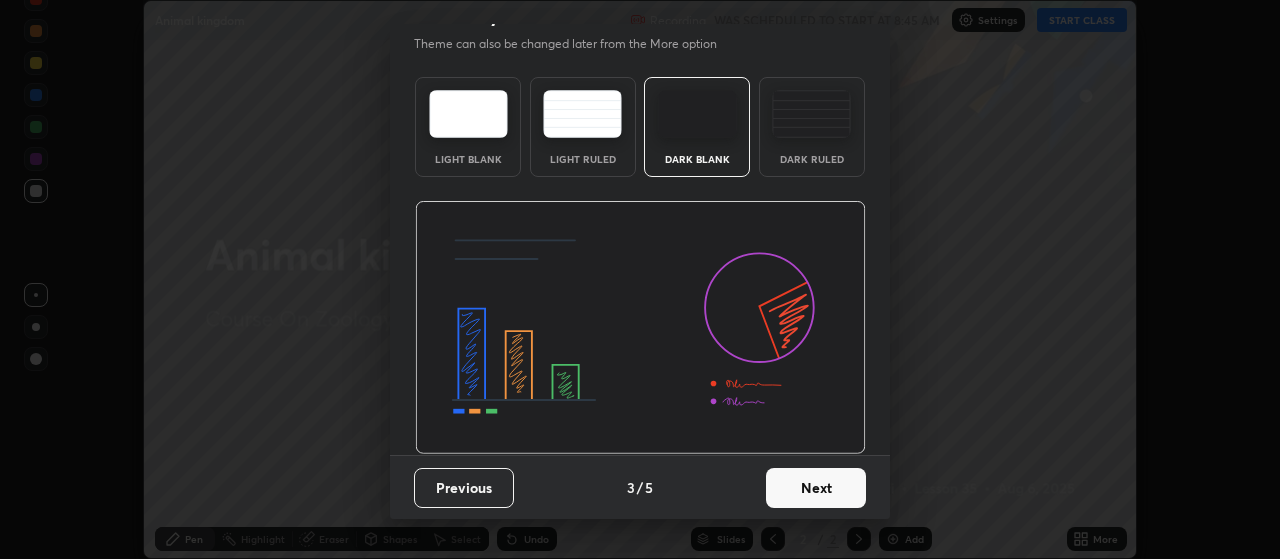 click on "Next" at bounding box center (816, 488) 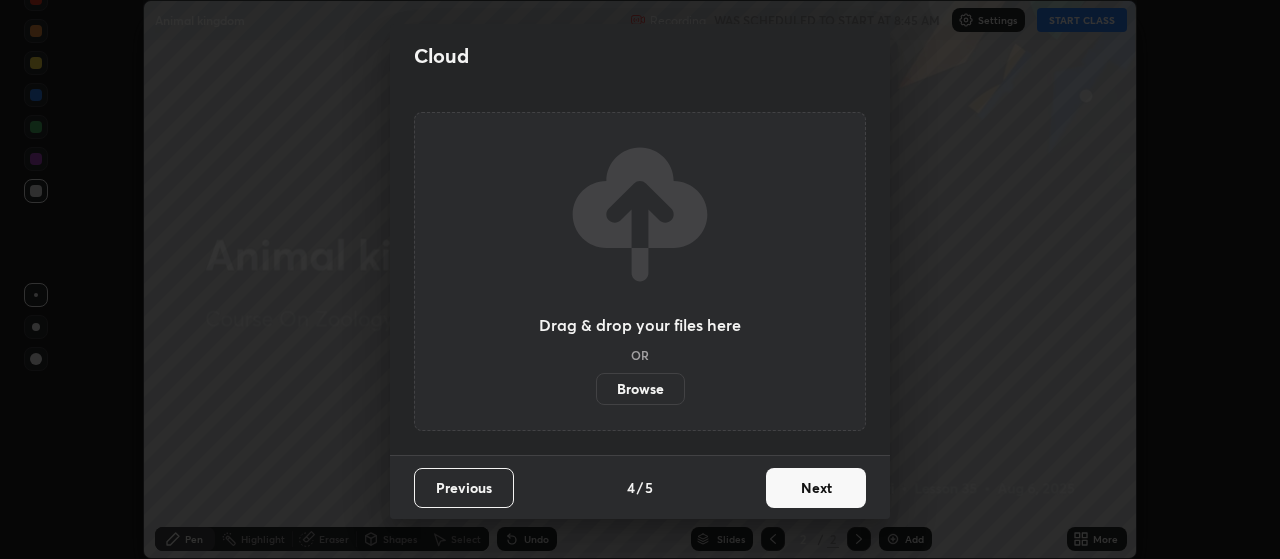 click on "Next" at bounding box center (816, 488) 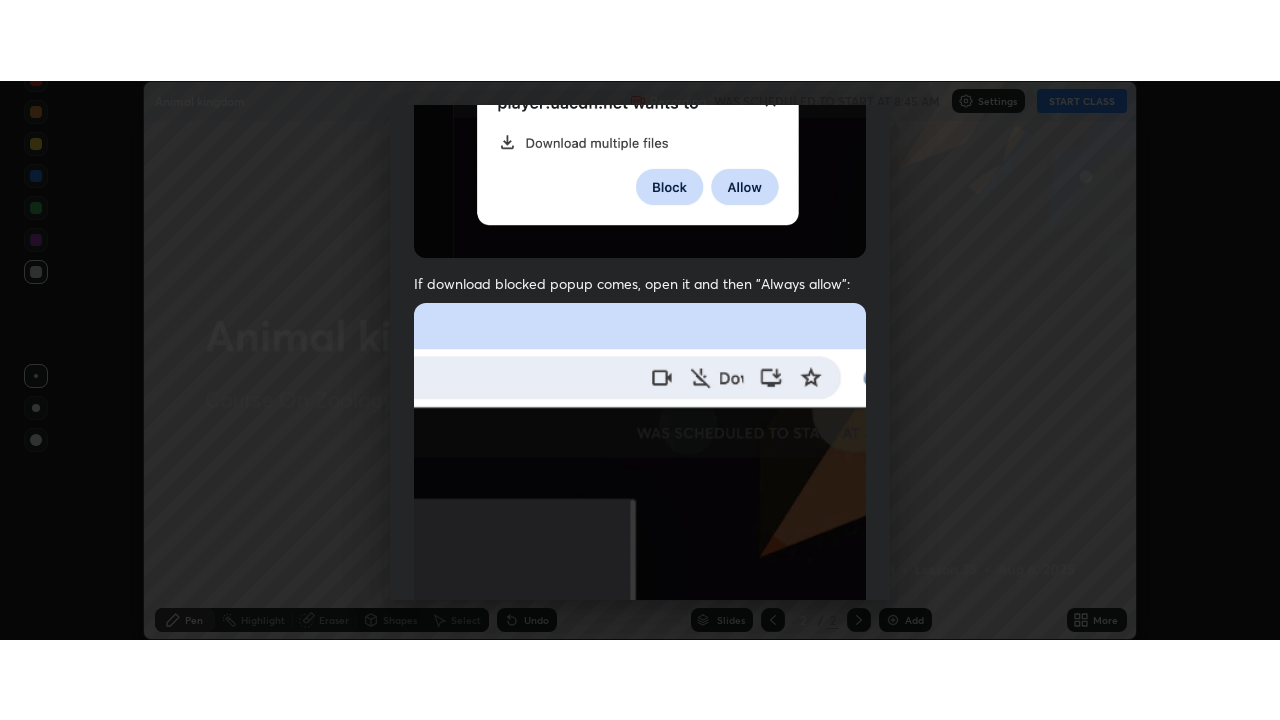 scroll, scrollTop: 505, scrollLeft: 0, axis: vertical 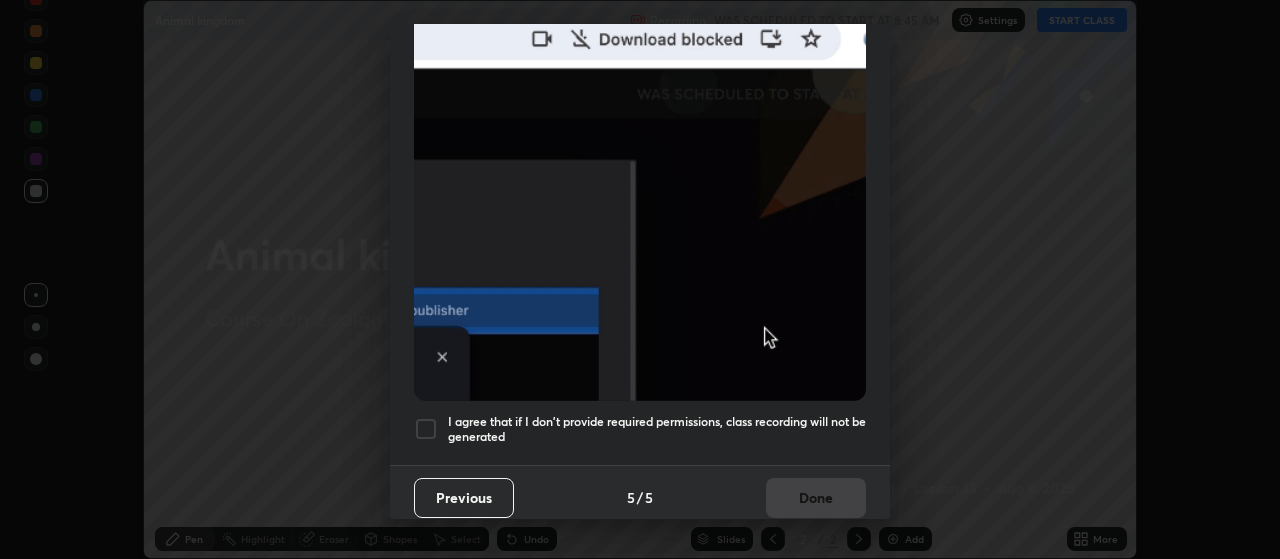 click on "I agree that if I don't provide required permissions, class recording will not be generated" at bounding box center (657, 429) 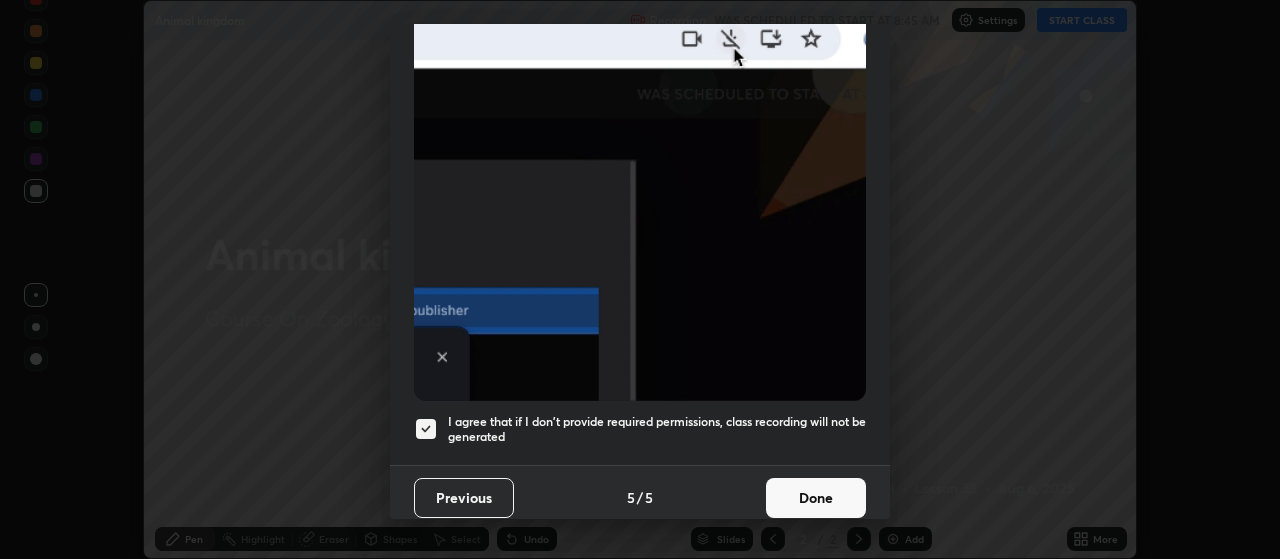 click on "Done" at bounding box center (816, 498) 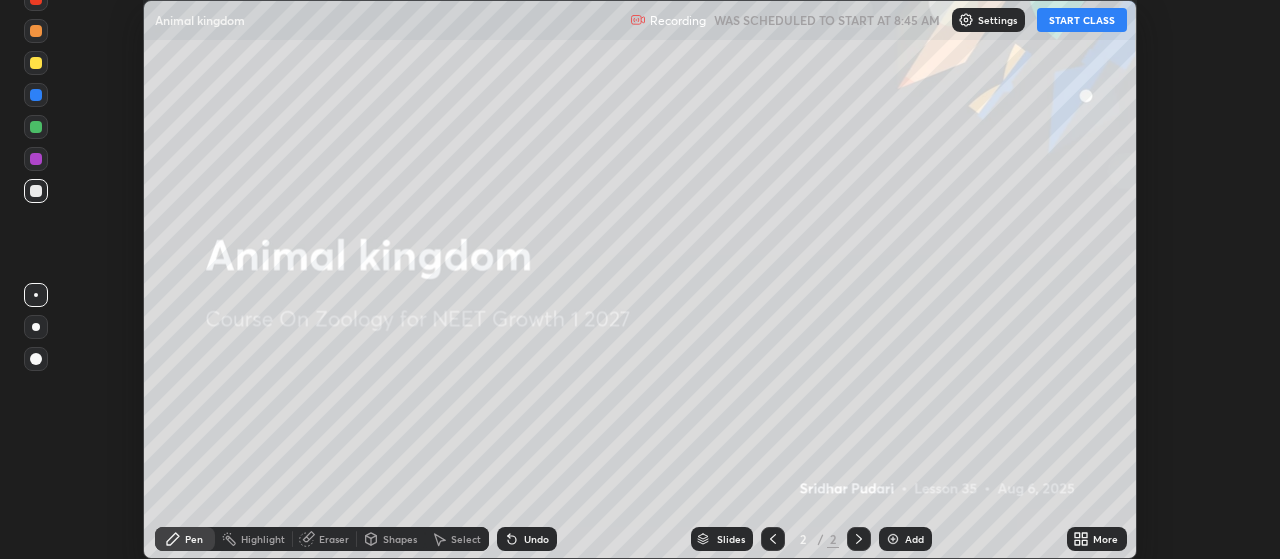 click on "START CLASS" at bounding box center (1082, 20) 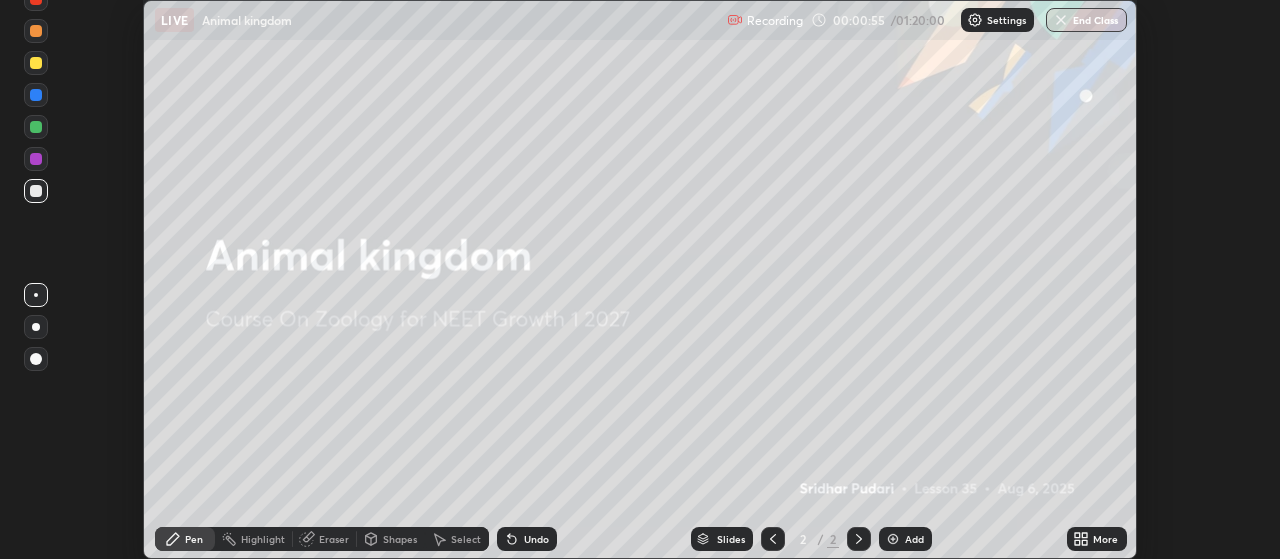 click on "More" at bounding box center [1097, 539] 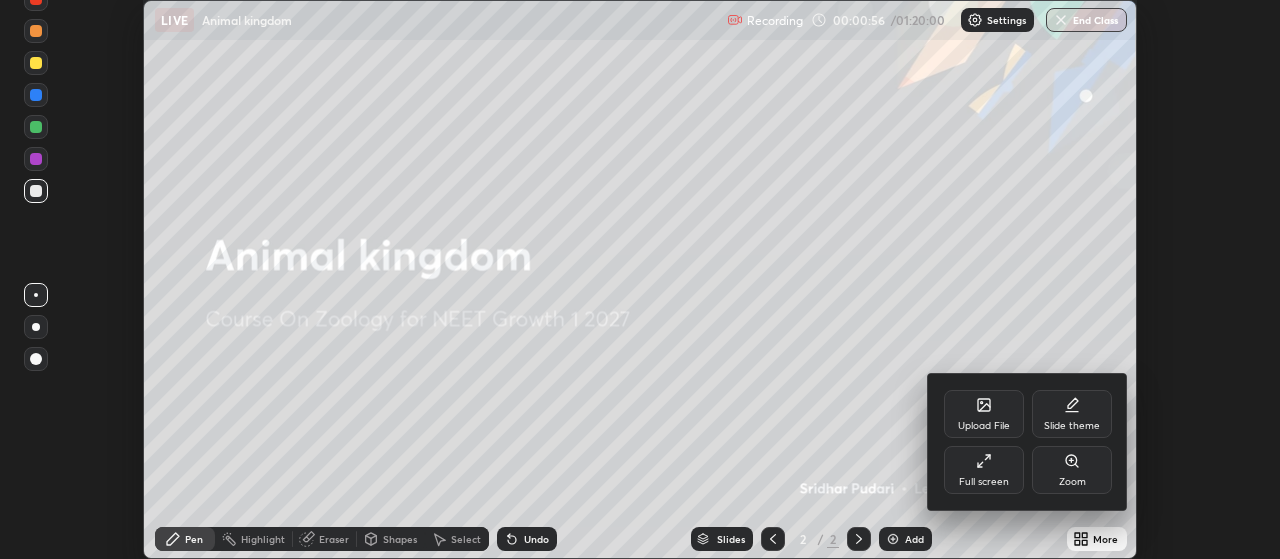 click on "Full screen" at bounding box center (984, 470) 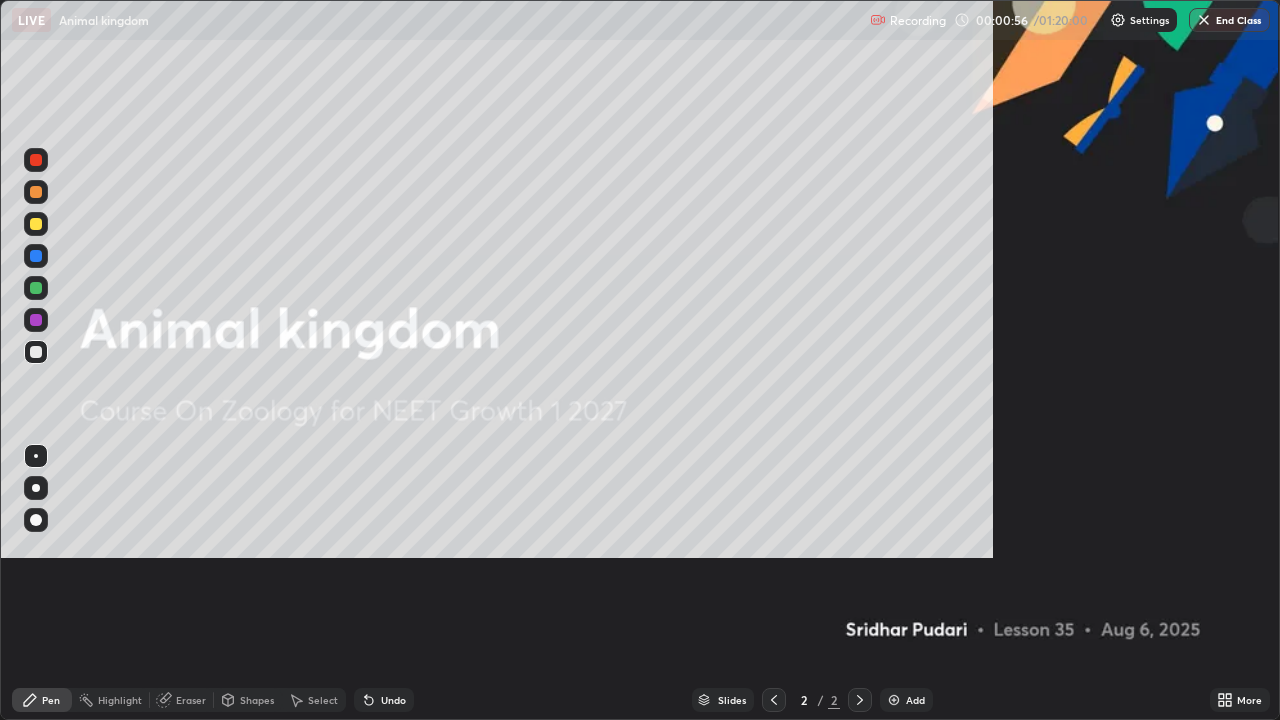 scroll, scrollTop: 99280, scrollLeft: 98720, axis: both 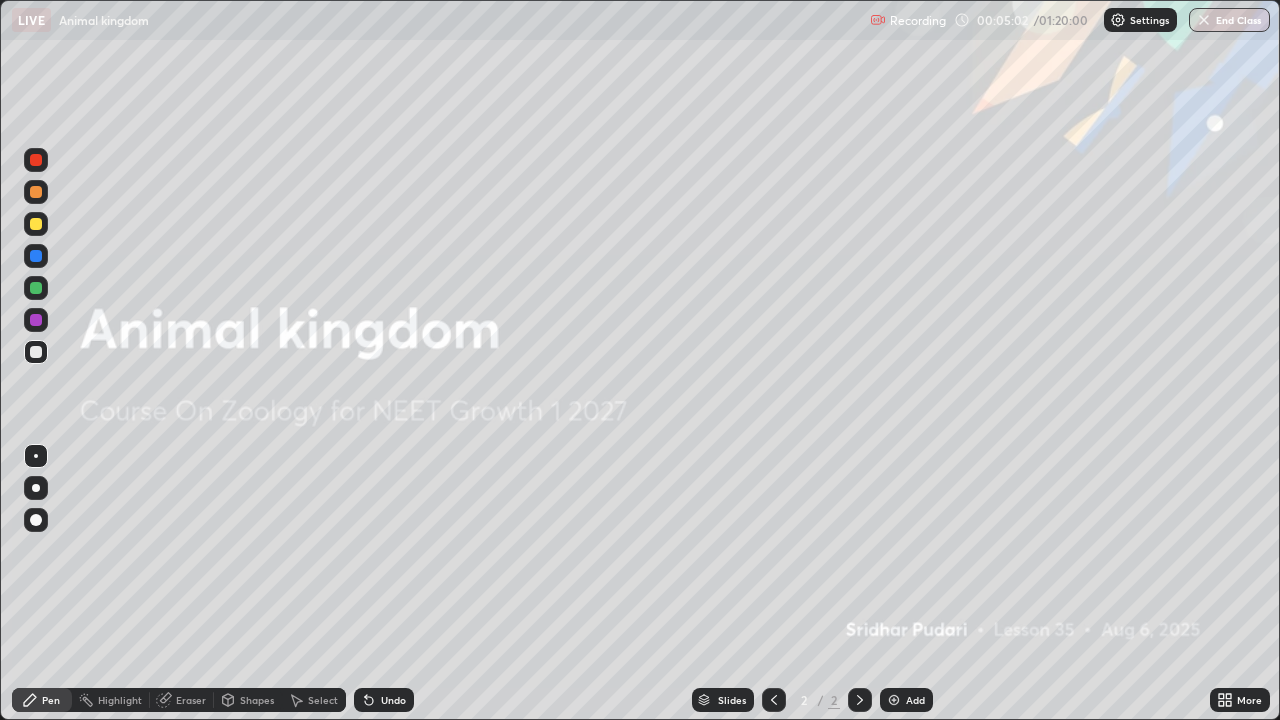 click at bounding box center (36, 488) 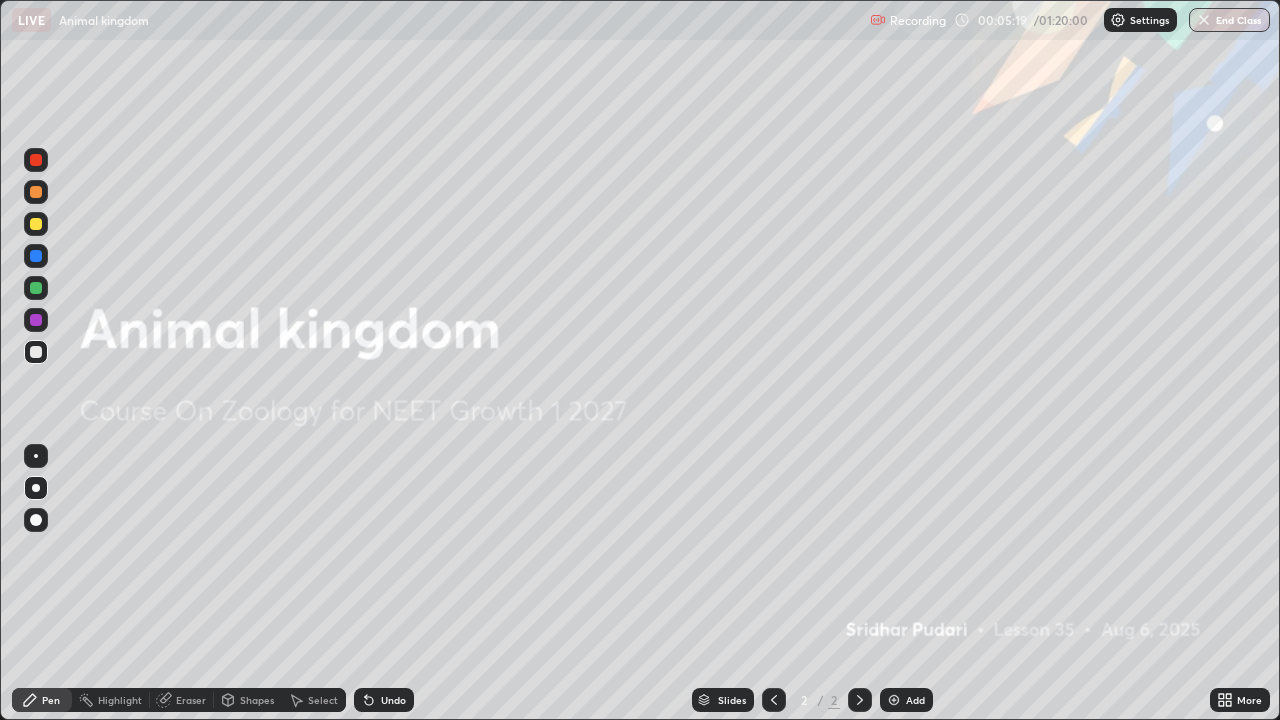 click at bounding box center (894, 700) 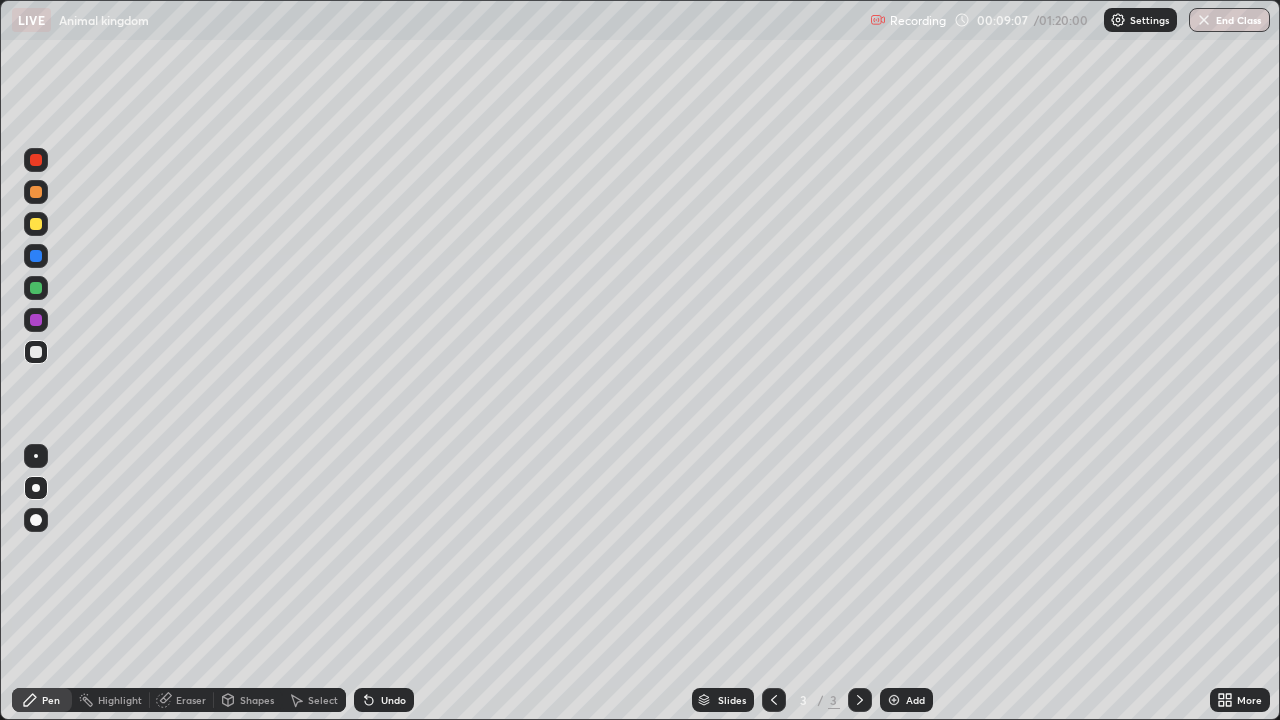 click at bounding box center [36, 224] 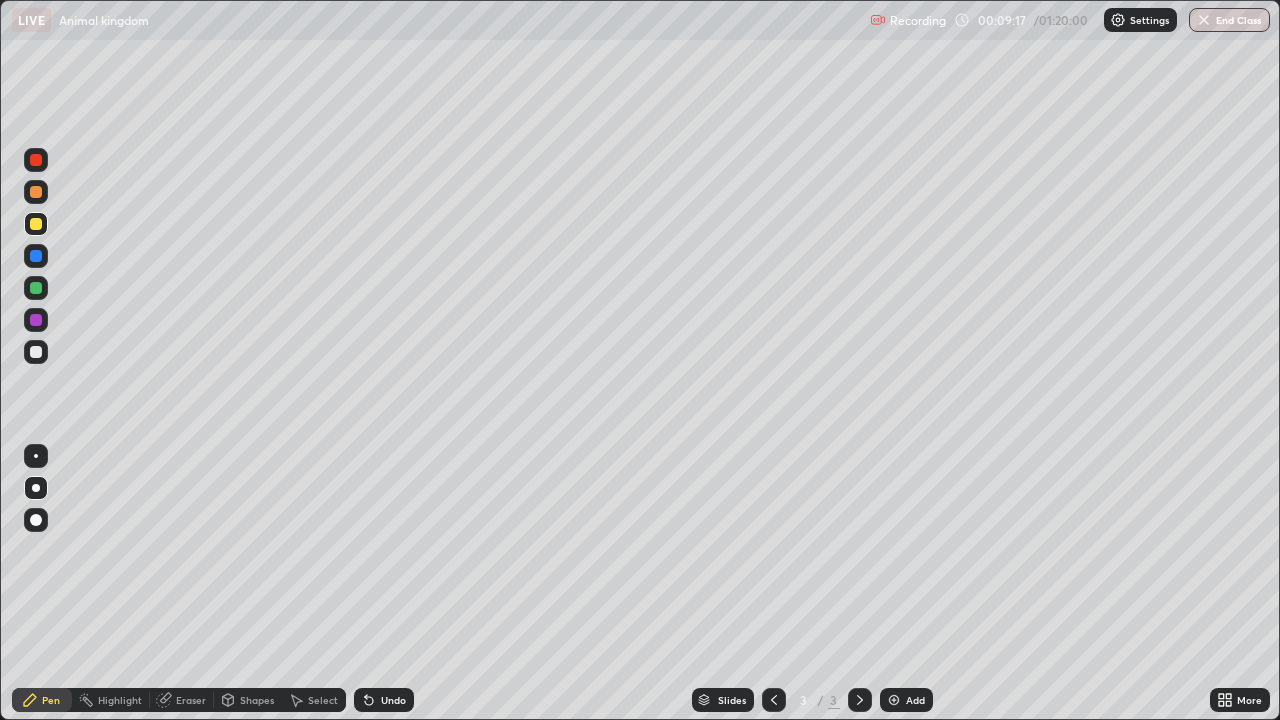 click at bounding box center [36, 352] 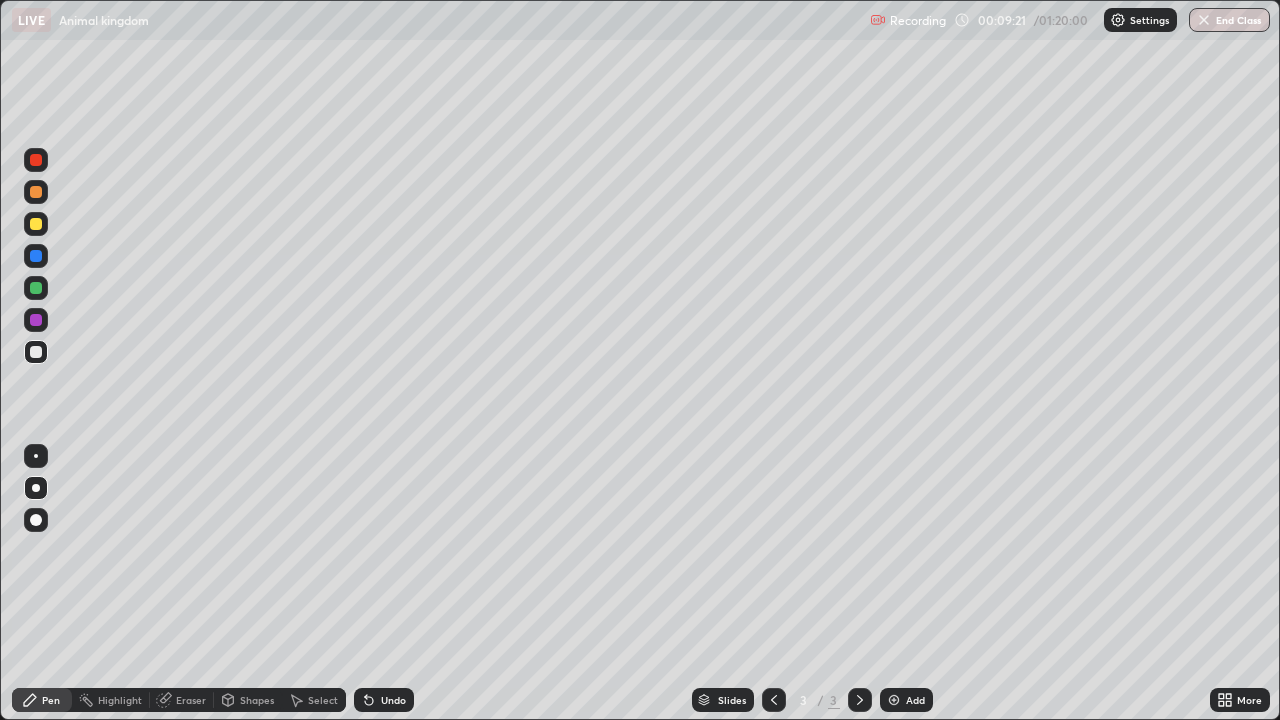 click on "Undo" at bounding box center [393, 700] 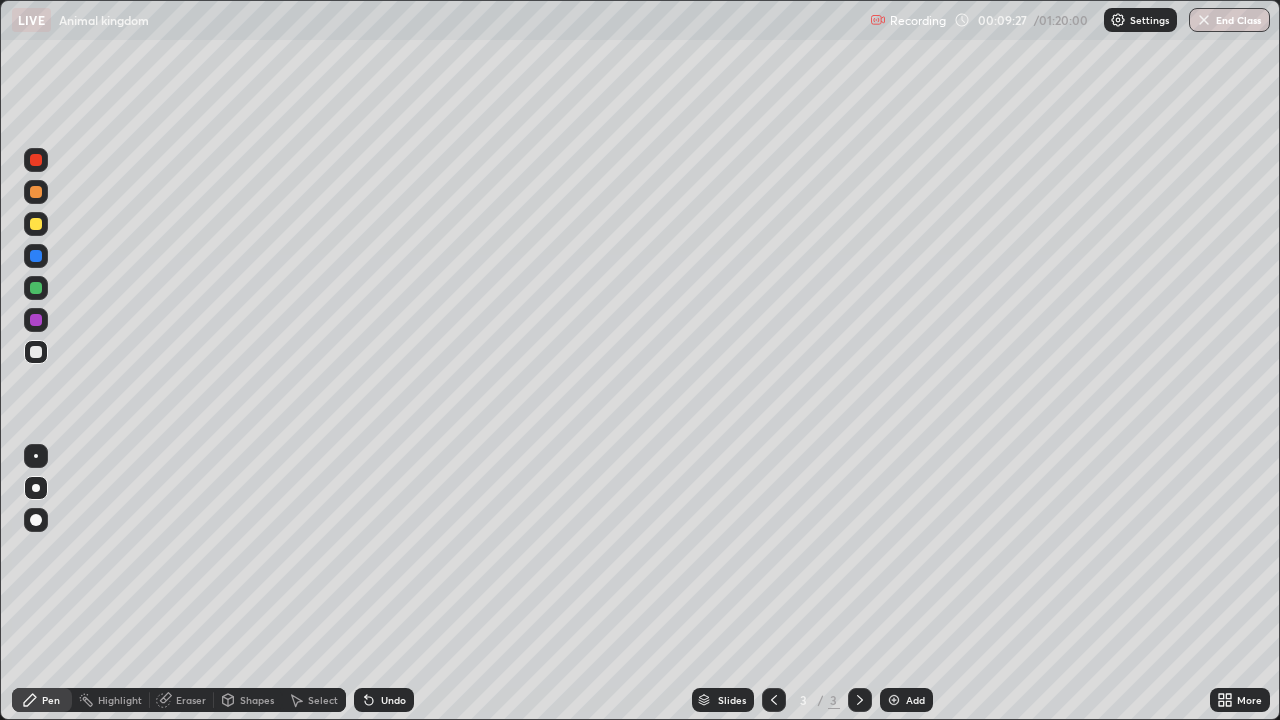click at bounding box center [36, 320] 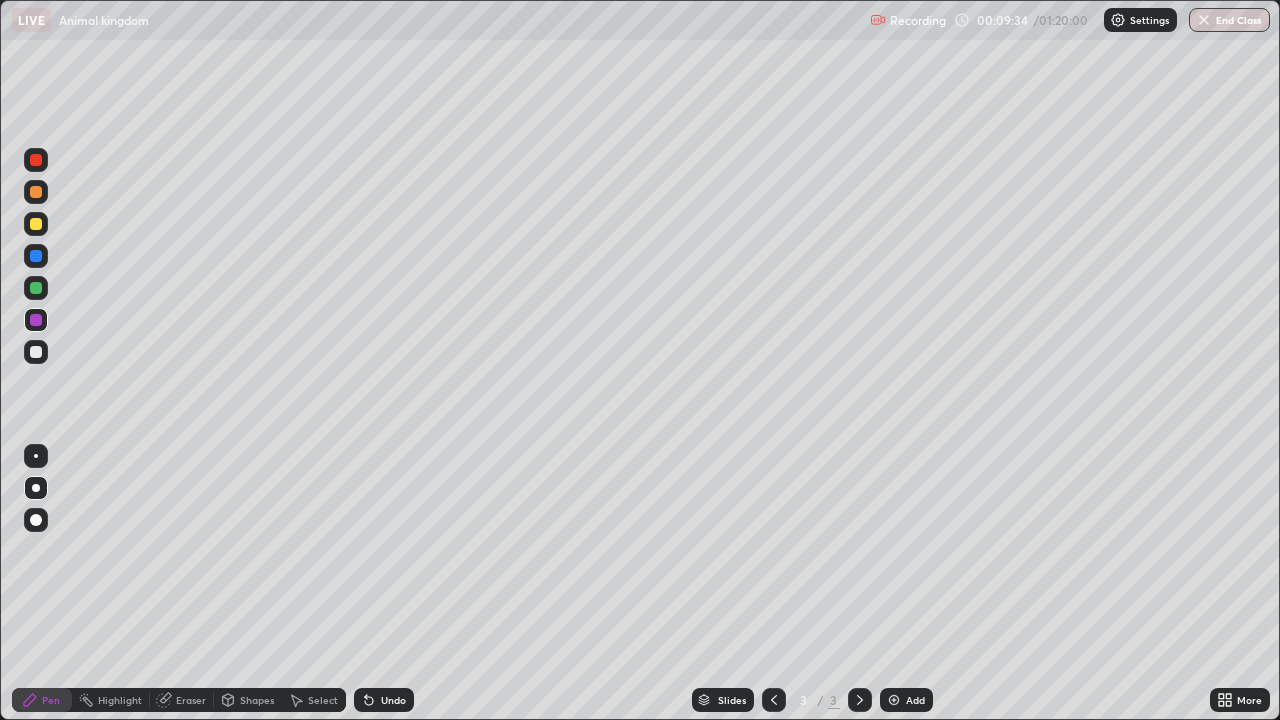 click at bounding box center [36, 352] 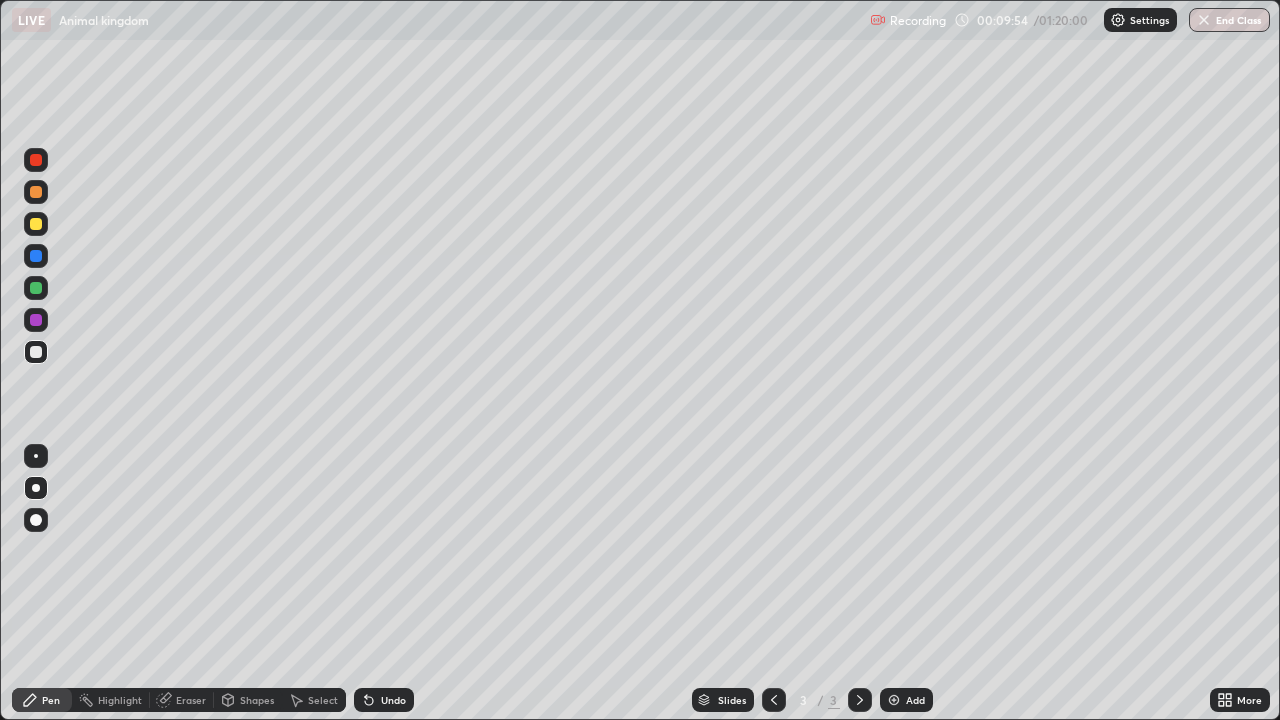 click on "Undo" at bounding box center [384, 700] 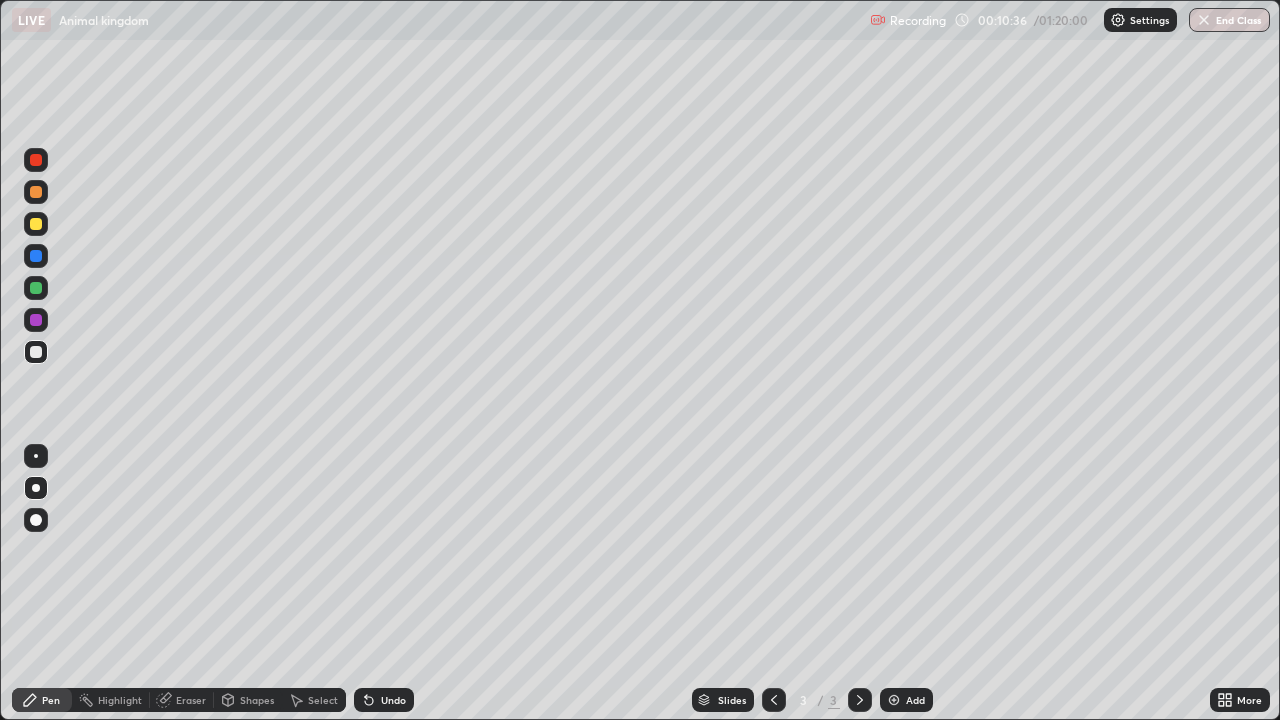 click on "Eraser" at bounding box center (191, 700) 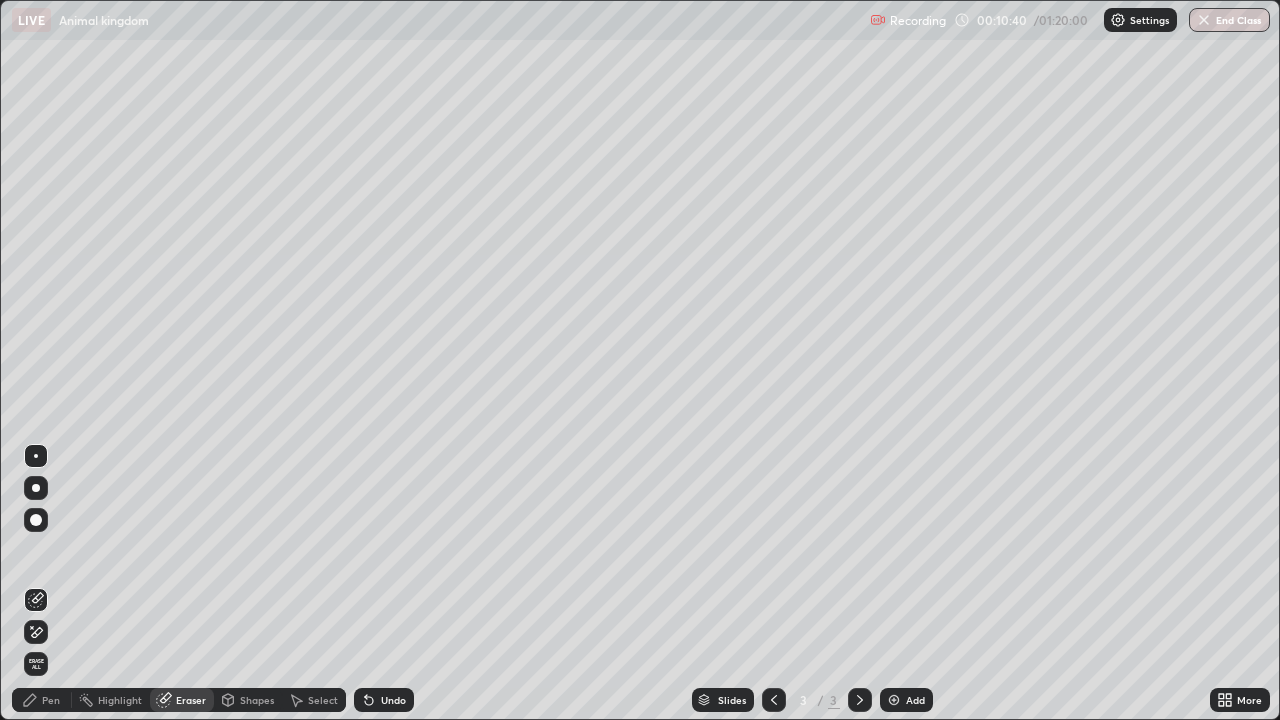 click on "Pen" at bounding box center [42, 700] 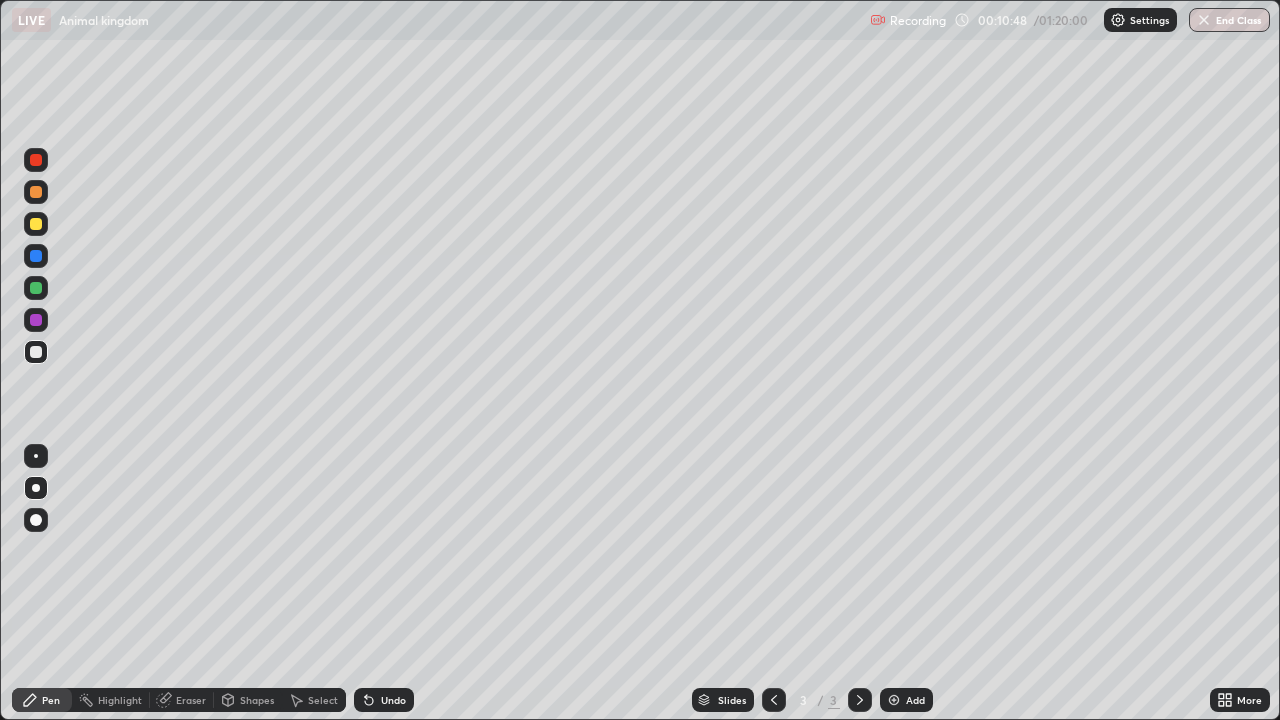 click on "Eraser" at bounding box center [191, 700] 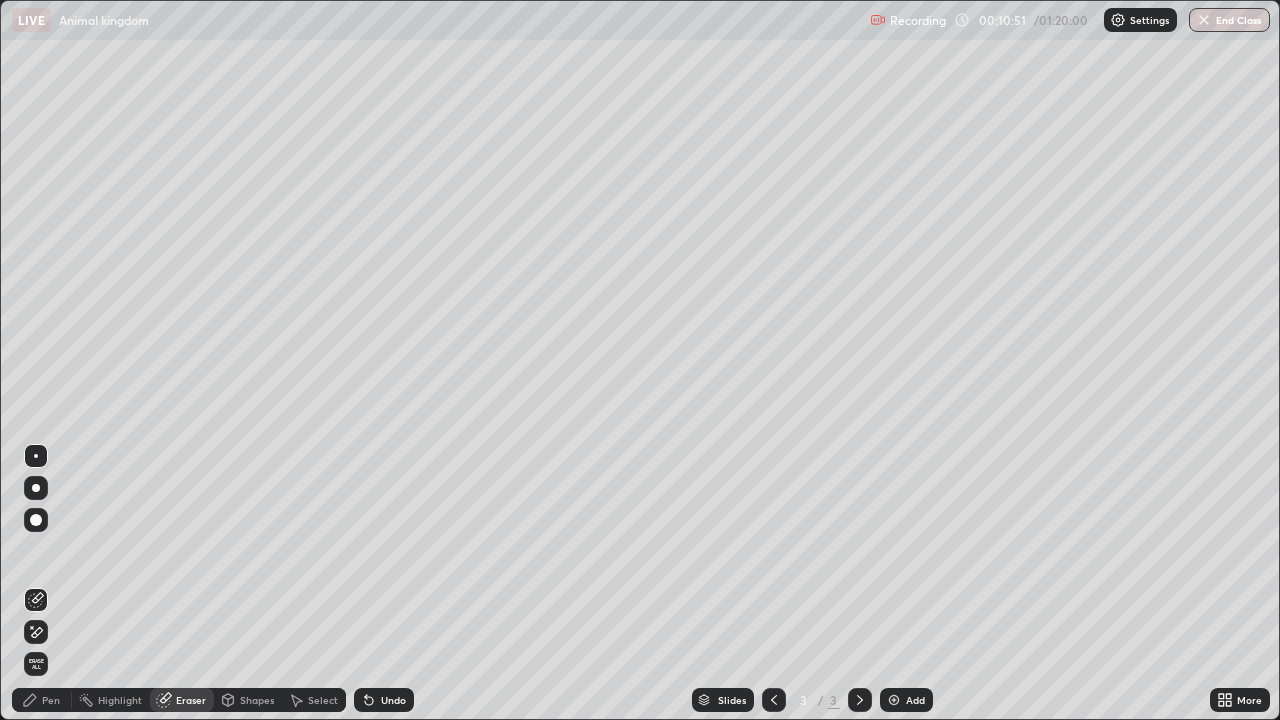 click on "Pen" at bounding box center (42, 700) 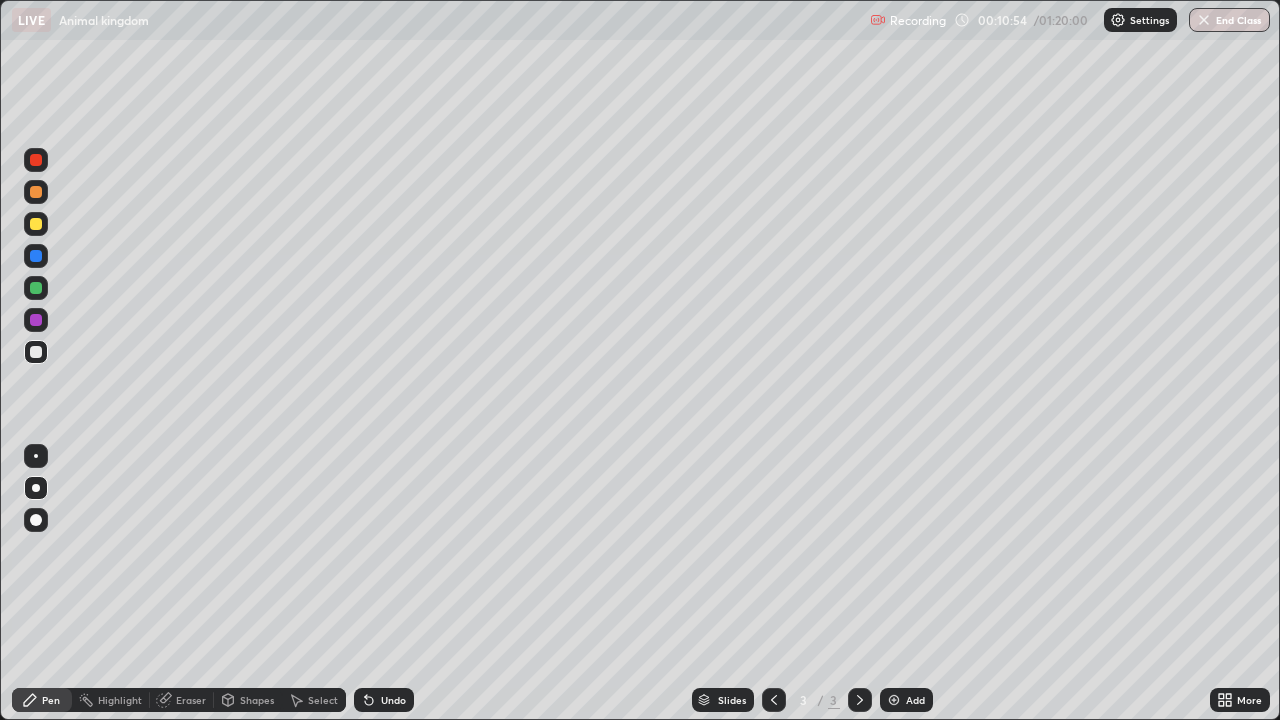 click on "Undo" at bounding box center [384, 700] 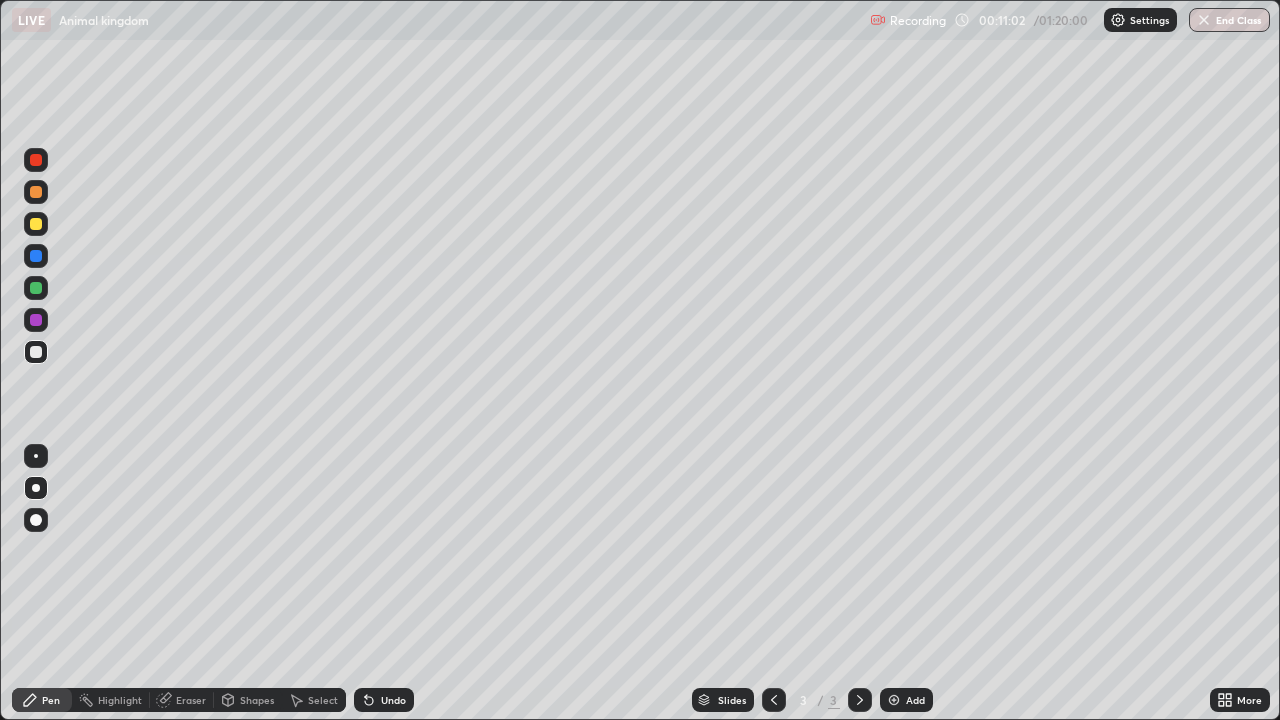click 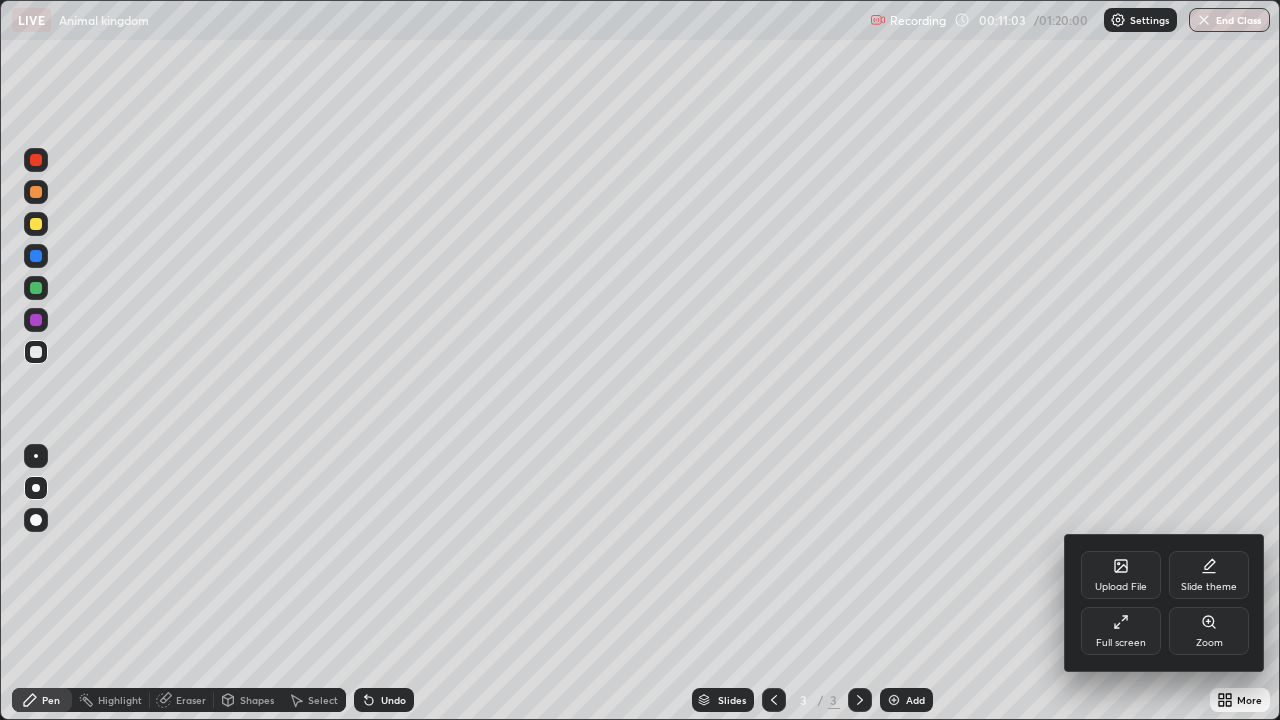 click on "Full screen" at bounding box center (1121, 631) 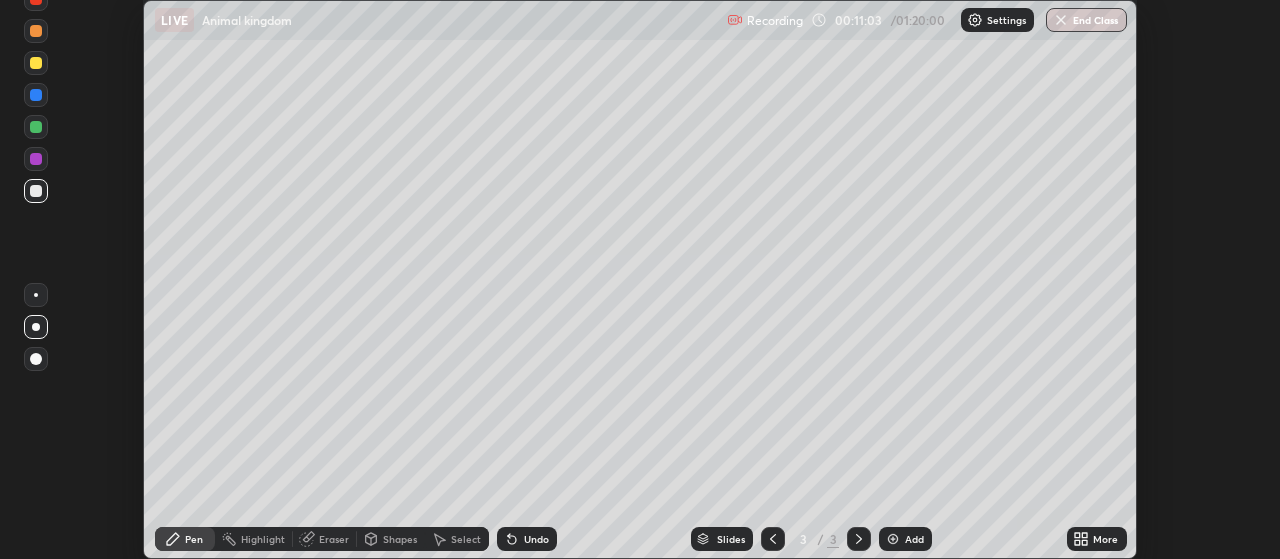 scroll, scrollTop: 559, scrollLeft: 1280, axis: both 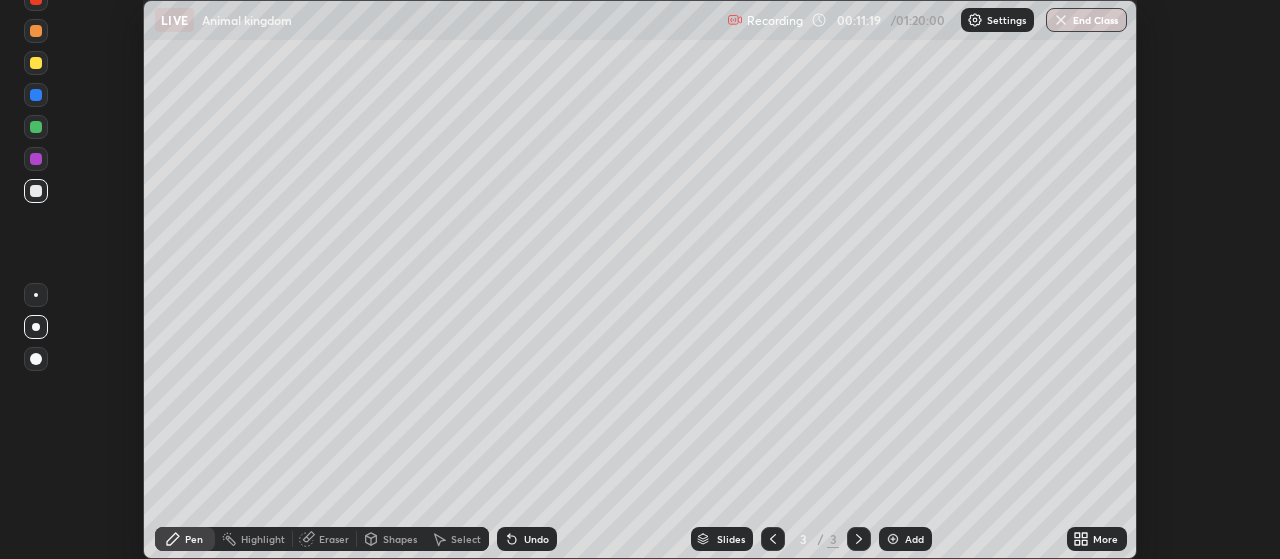 click 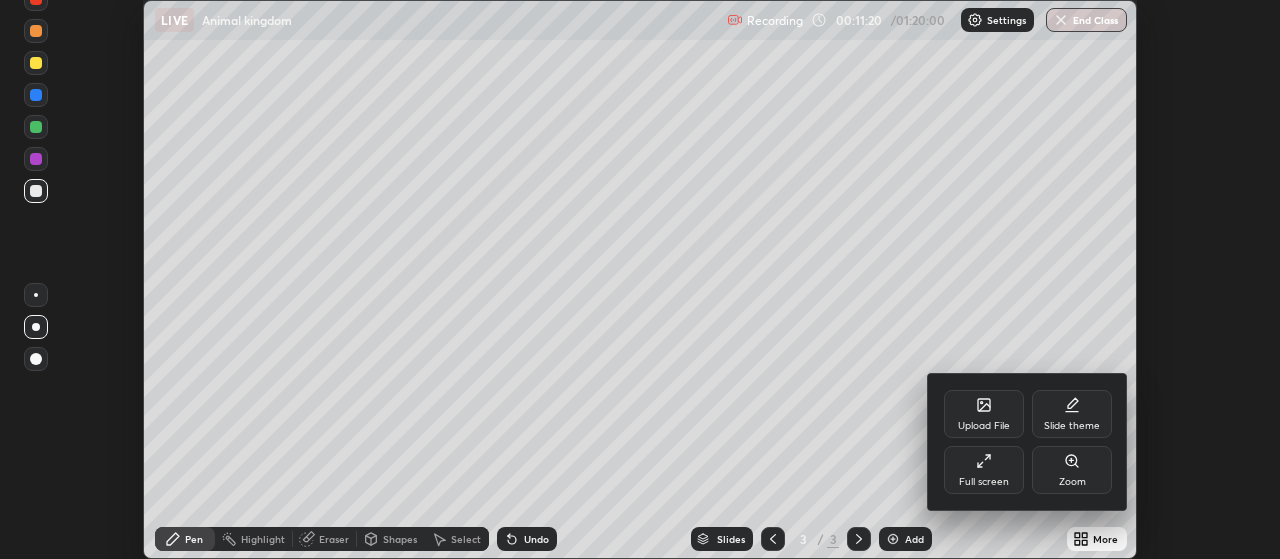 click on "Full screen" at bounding box center [984, 482] 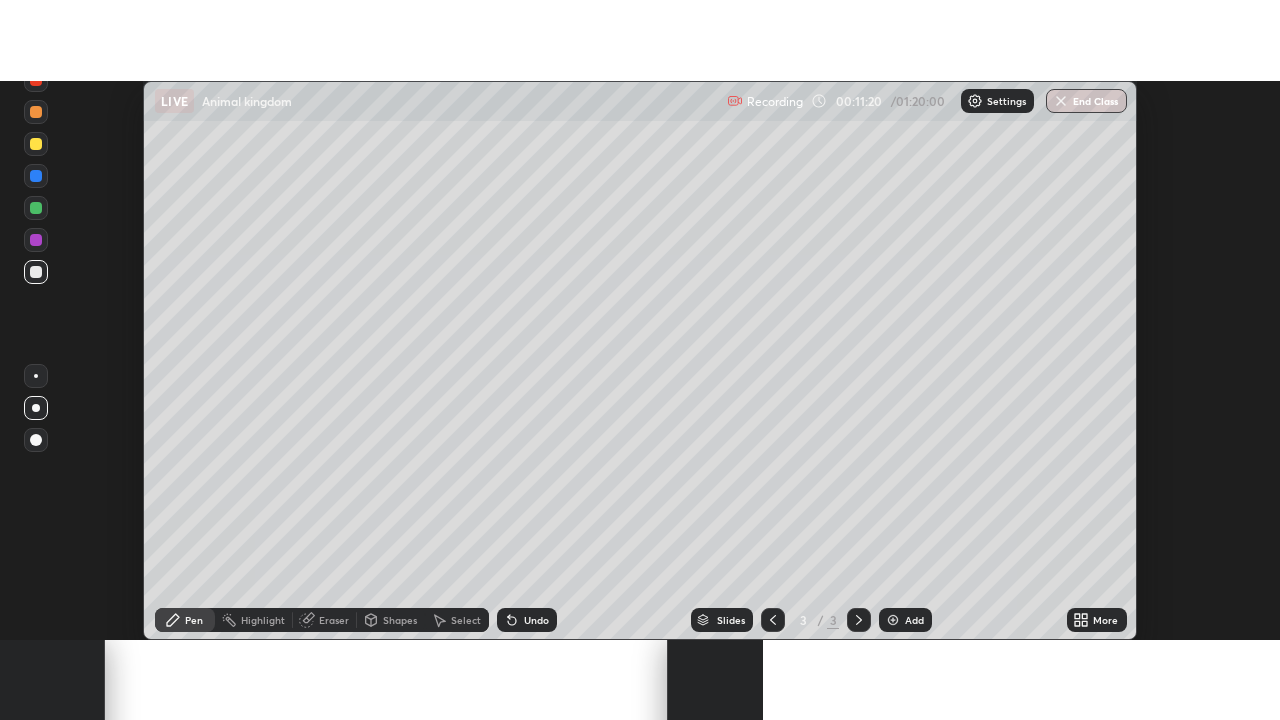 scroll, scrollTop: 99280, scrollLeft: 98720, axis: both 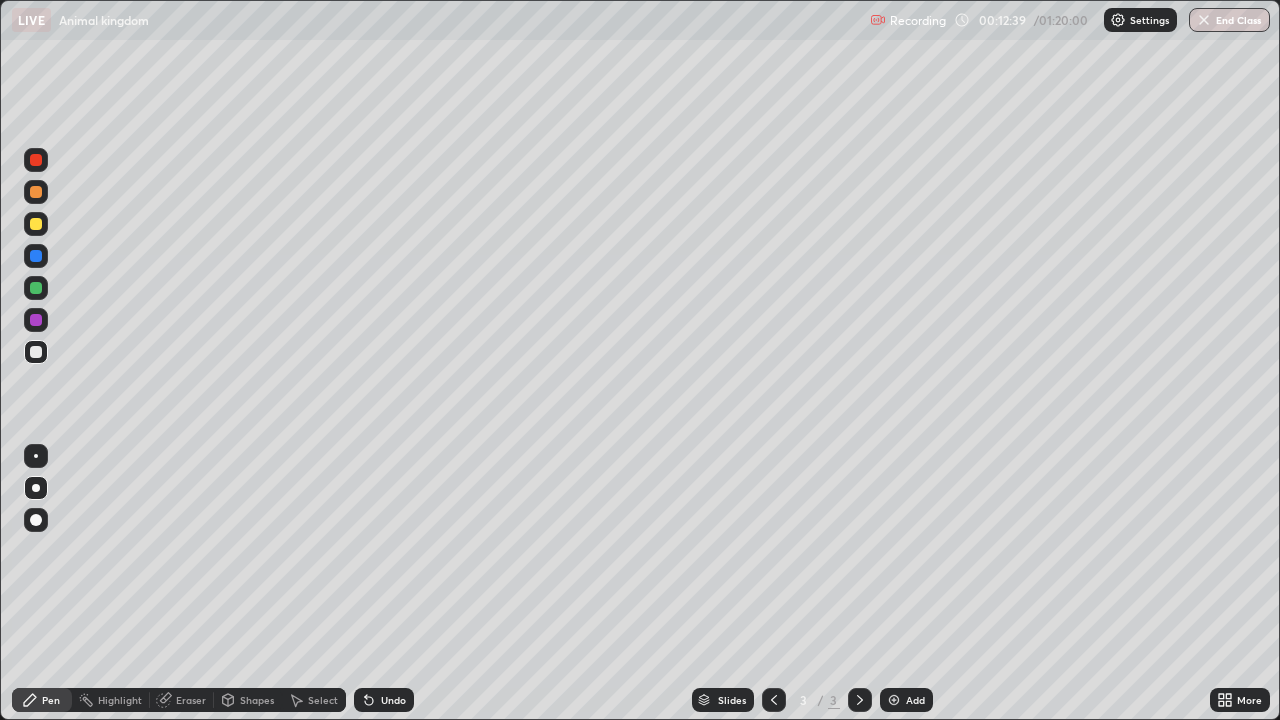 click at bounding box center [36, 224] 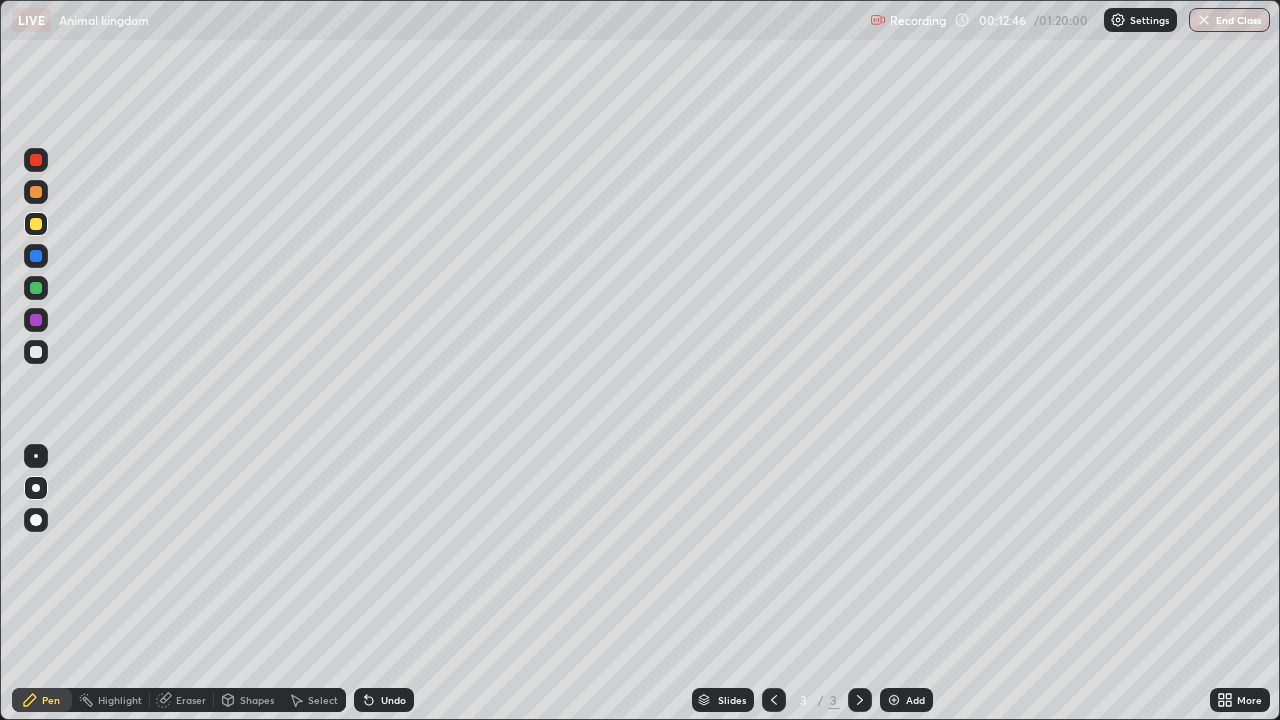 click 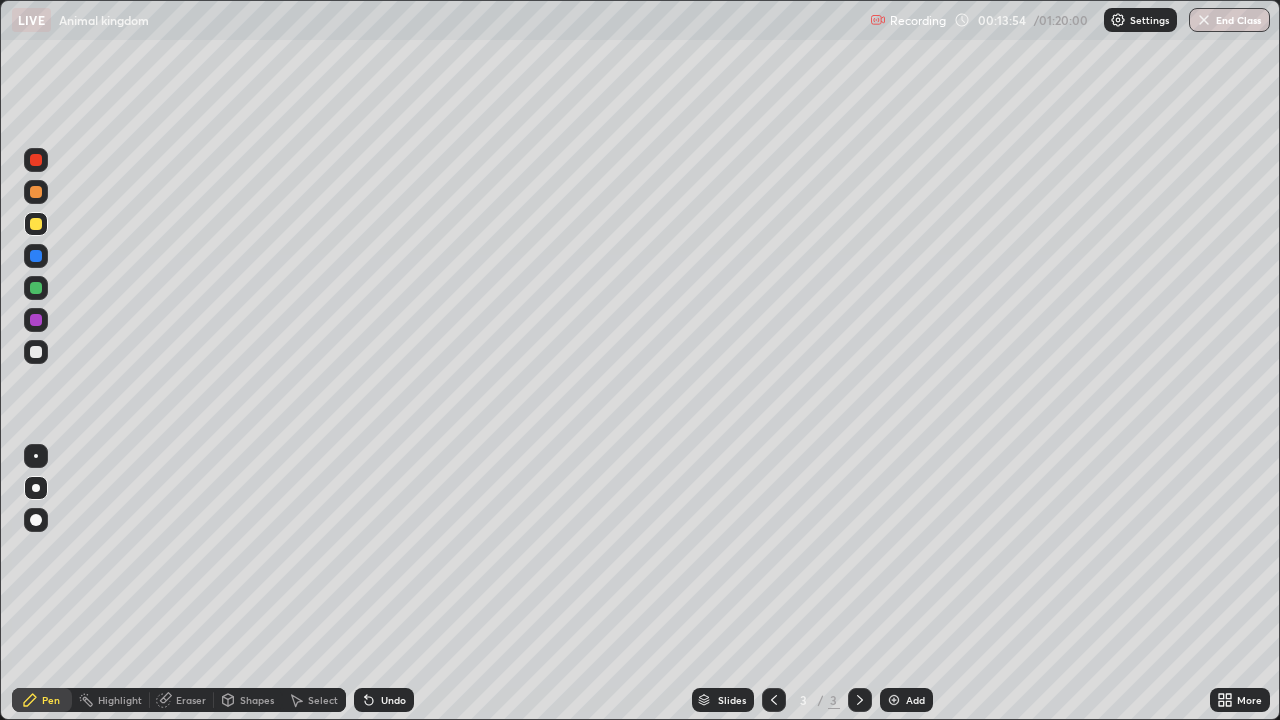click at bounding box center [36, 352] 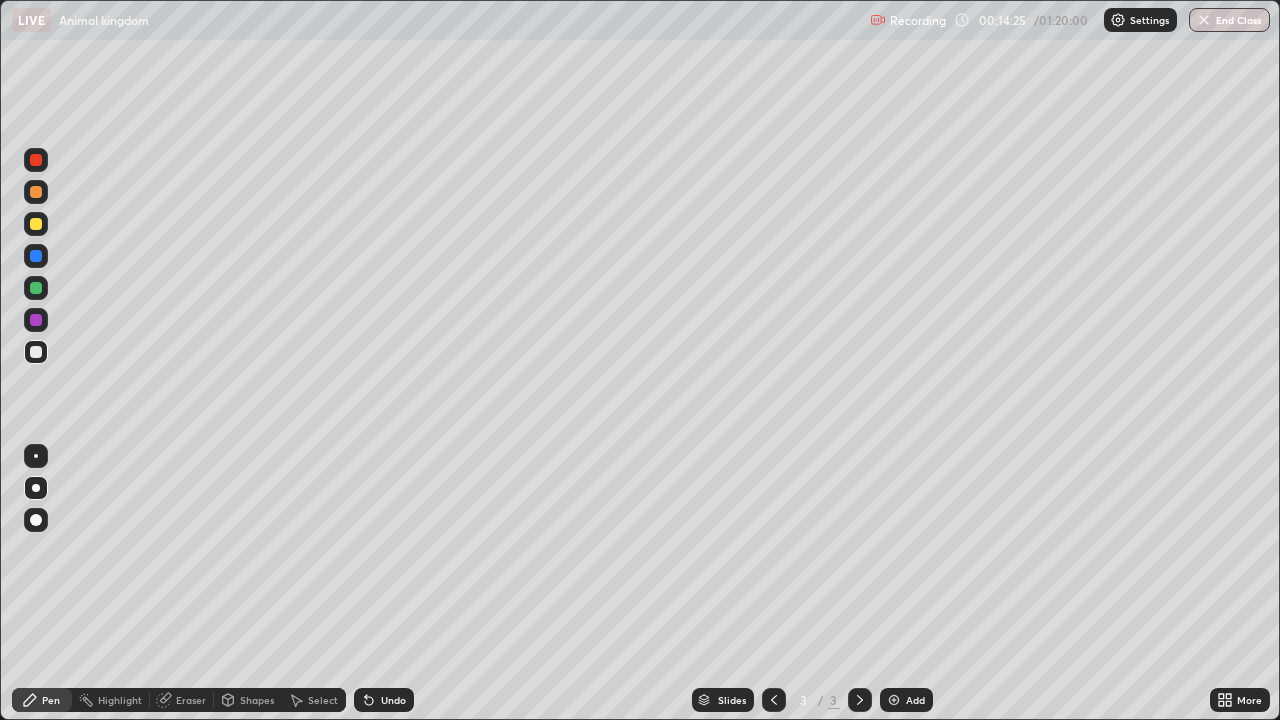 click on "Undo" at bounding box center [393, 700] 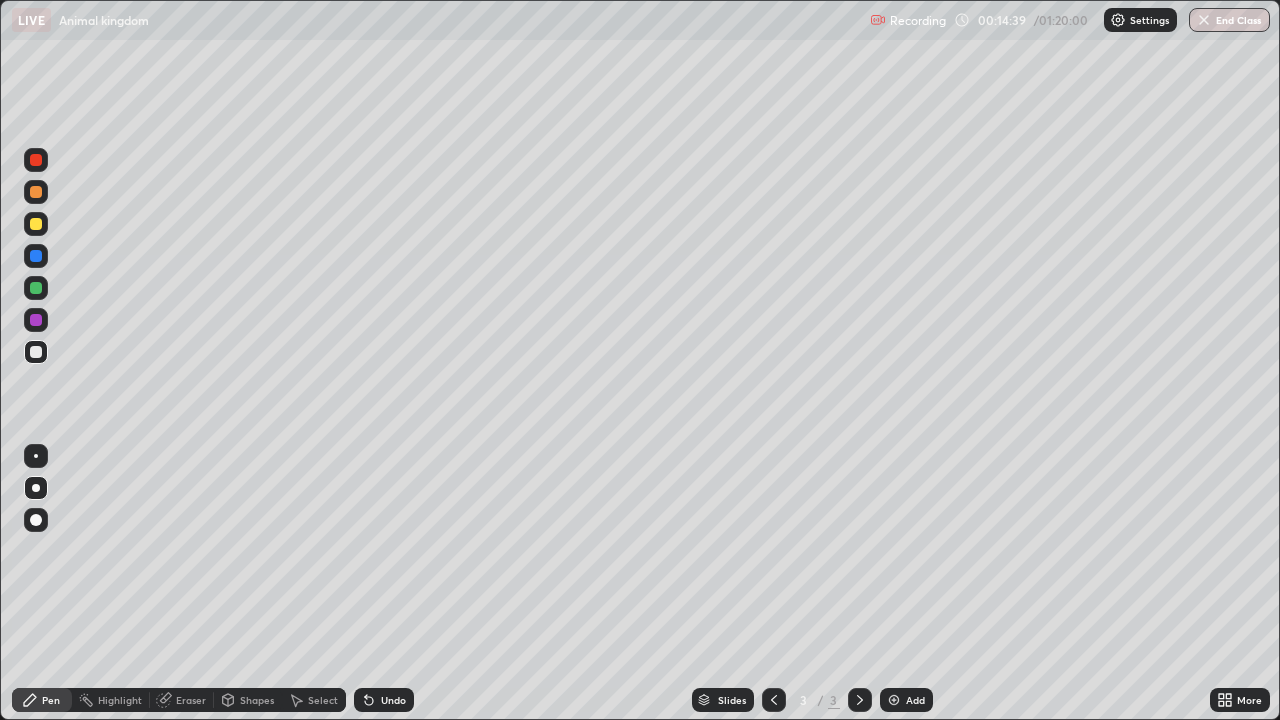 click at bounding box center (36, 160) 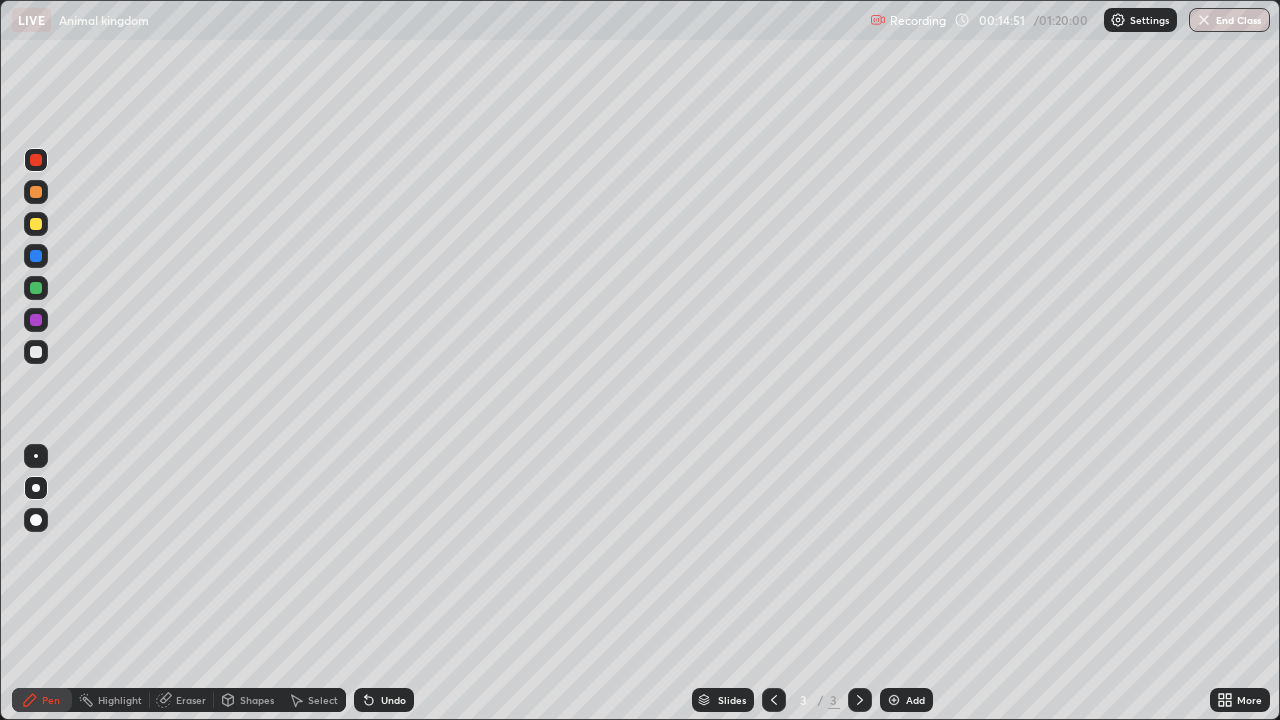 click at bounding box center (36, 352) 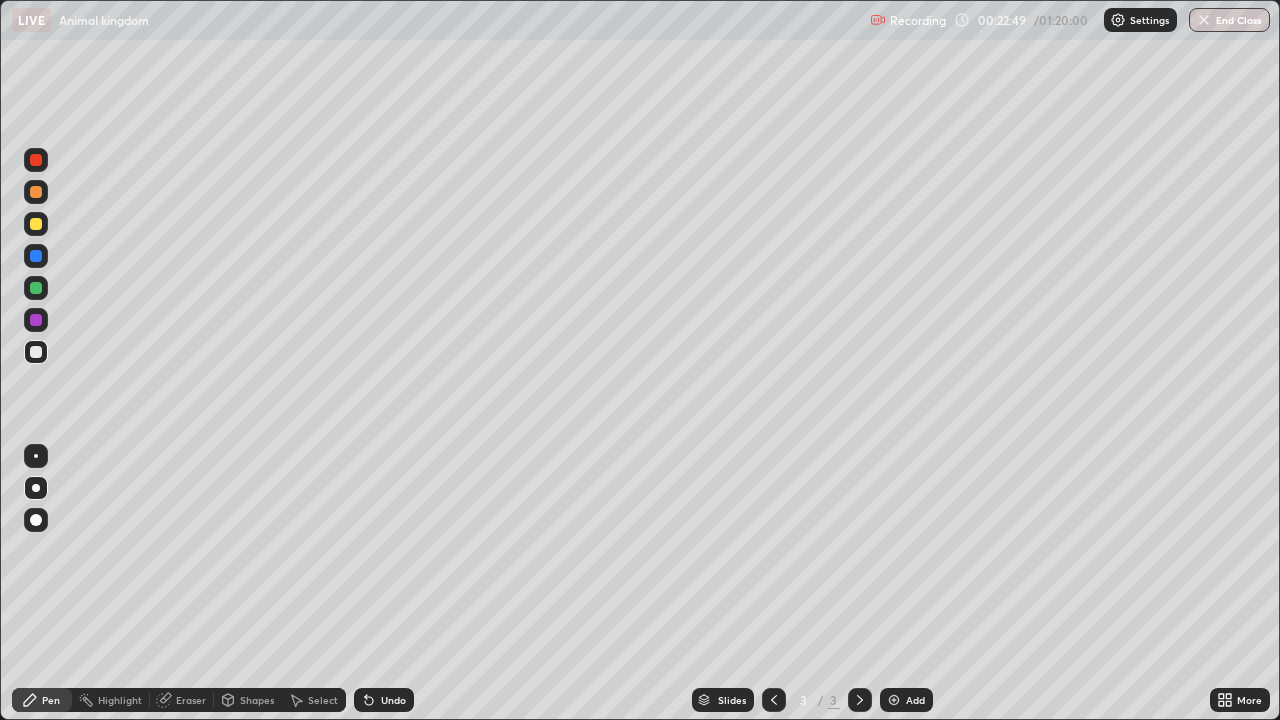 click on "Highlight" at bounding box center [120, 700] 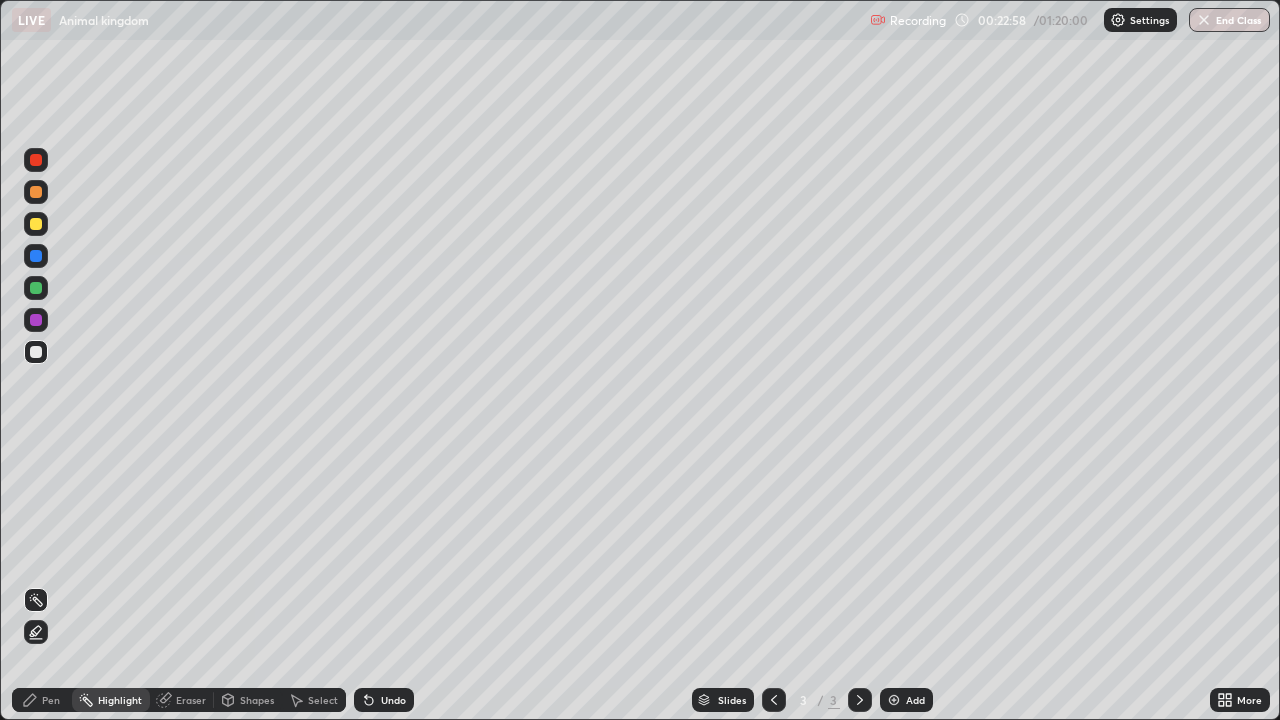 click on "Pen" at bounding box center (51, 700) 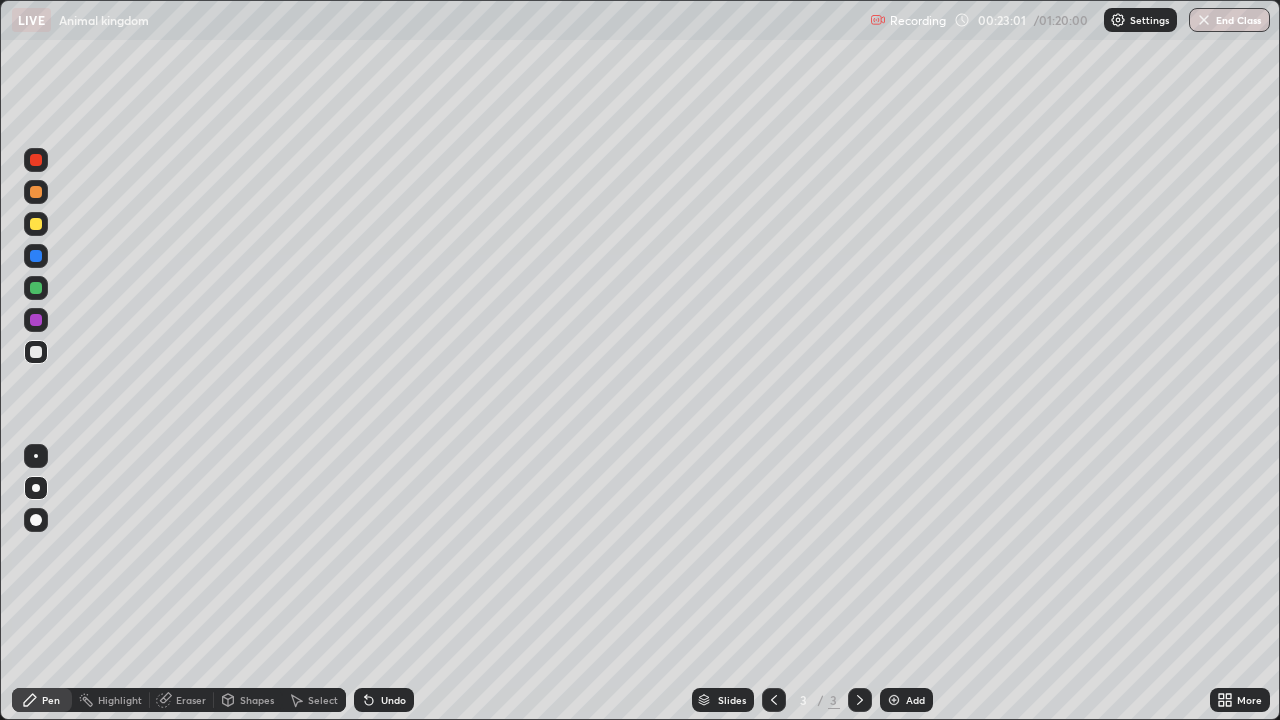 click on "Undo" at bounding box center (393, 700) 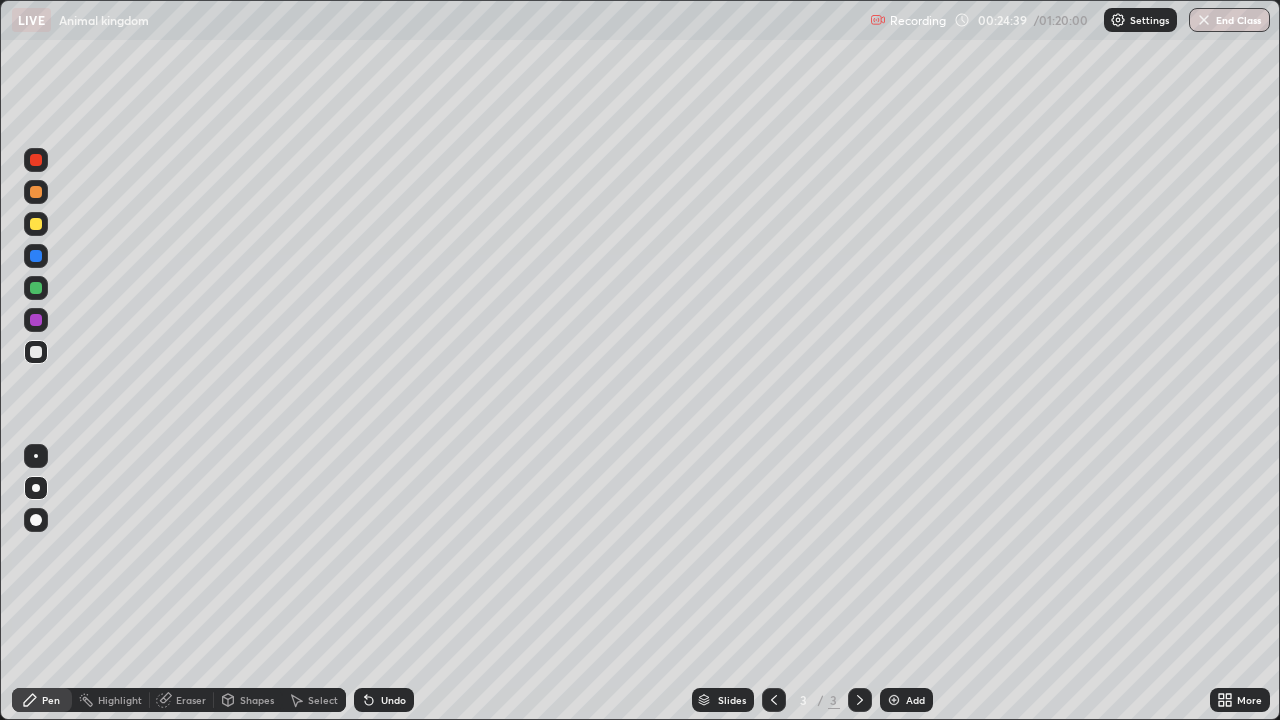 click at bounding box center (894, 700) 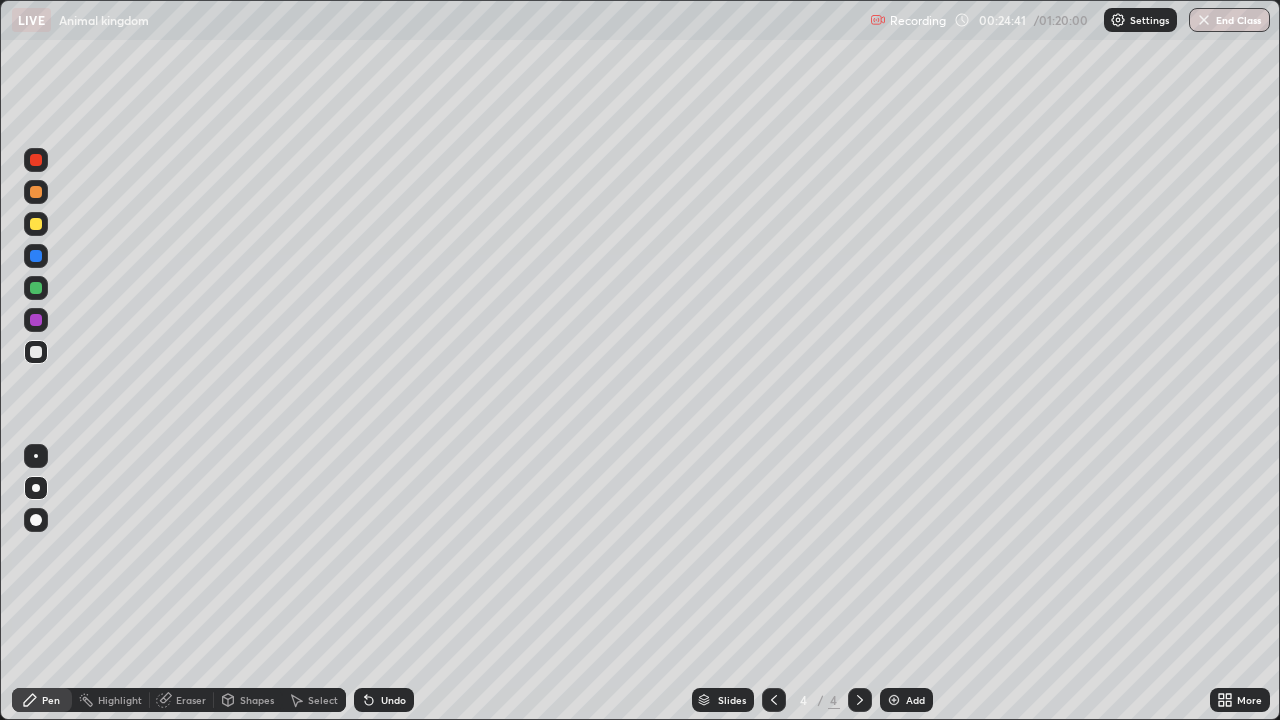 click at bounding box center (36, 224) 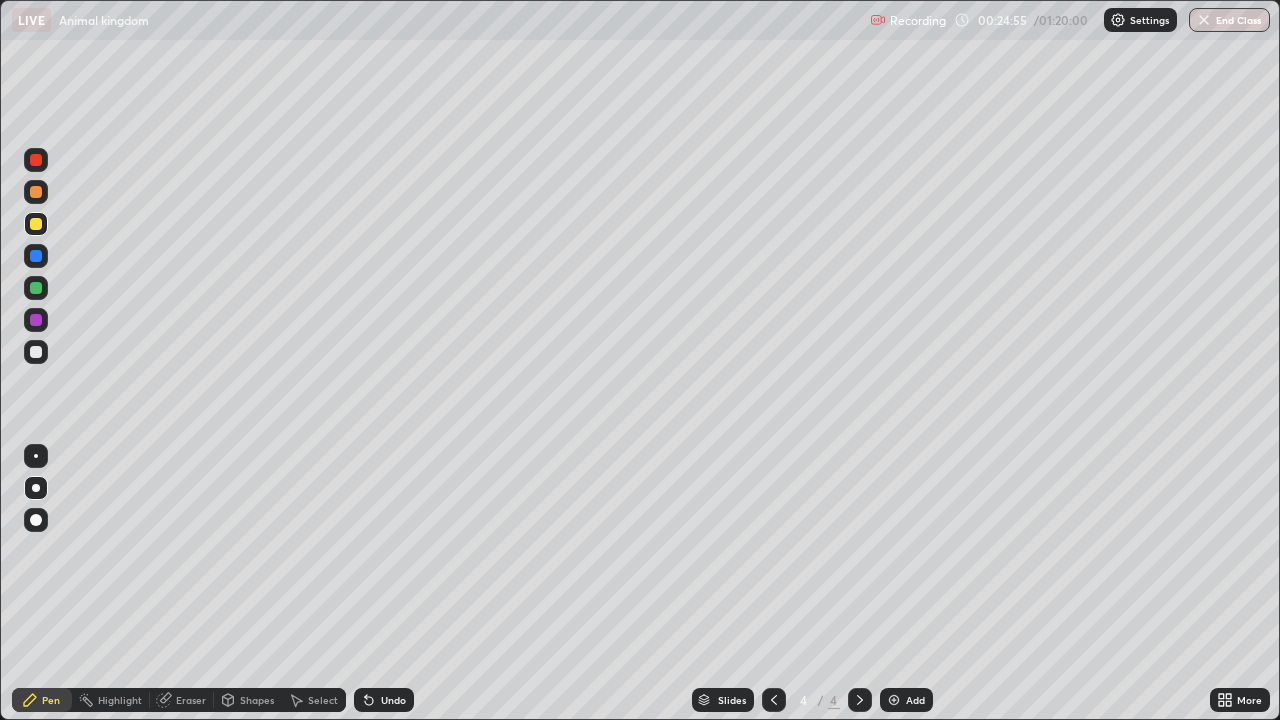 click at bounding box center (36, 352) 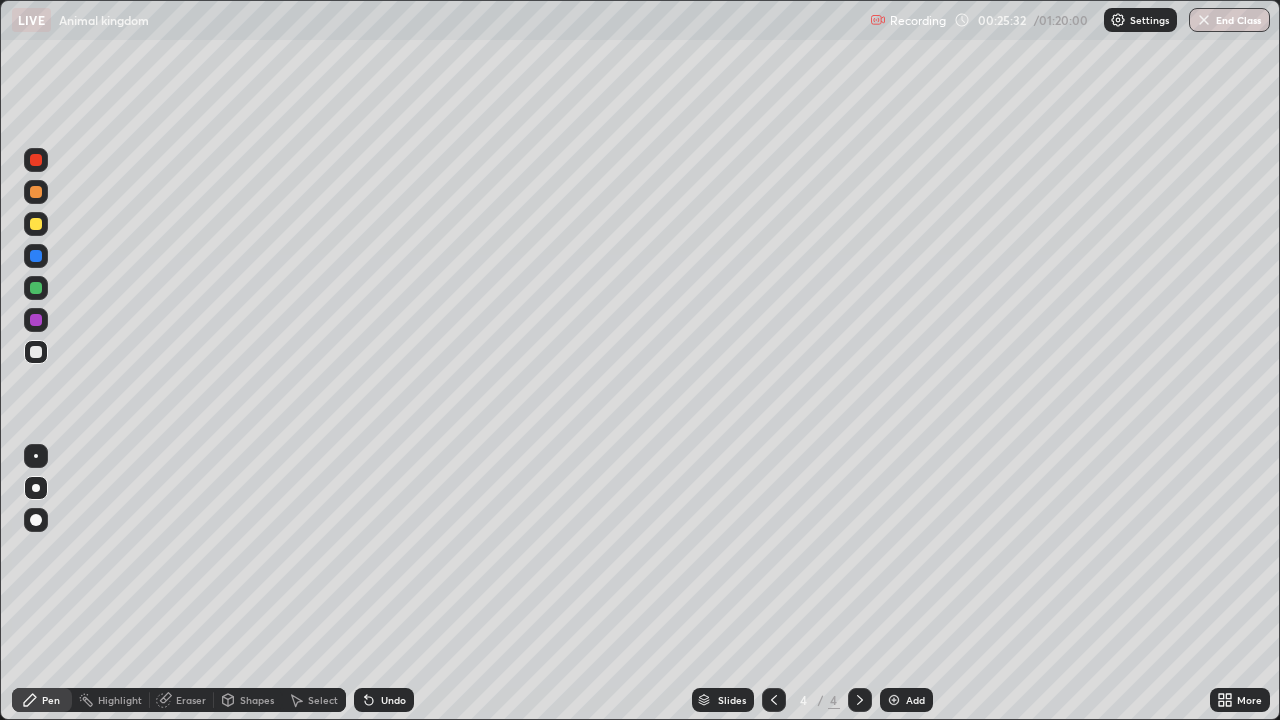click at bounding box center (36, 224) 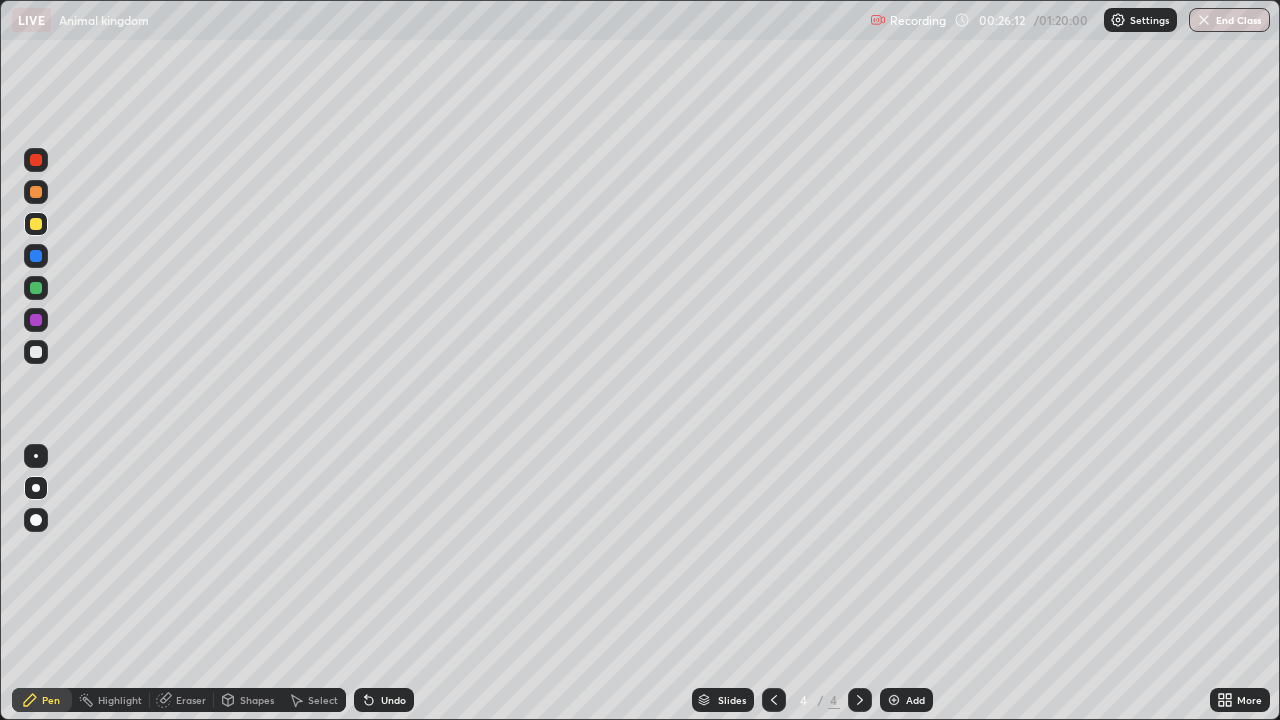 click at bounding box center [36, 352] 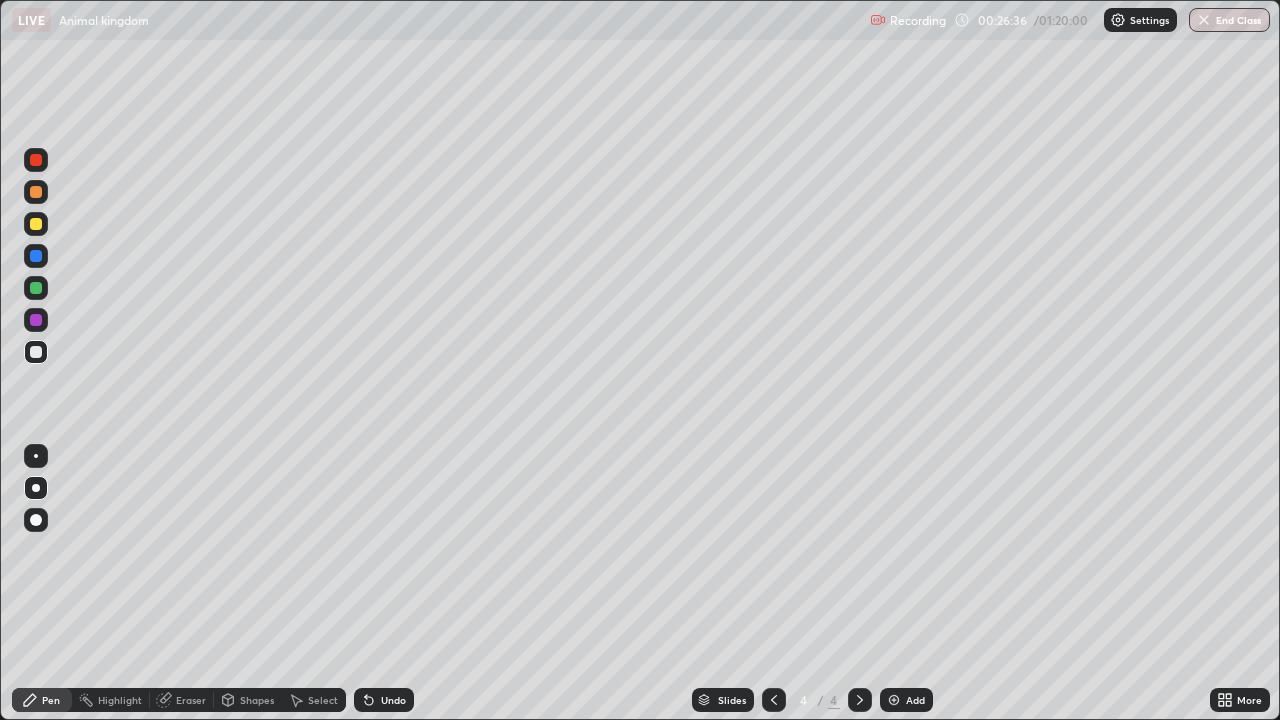 click on "Undo" at bounding box center (384, 700) 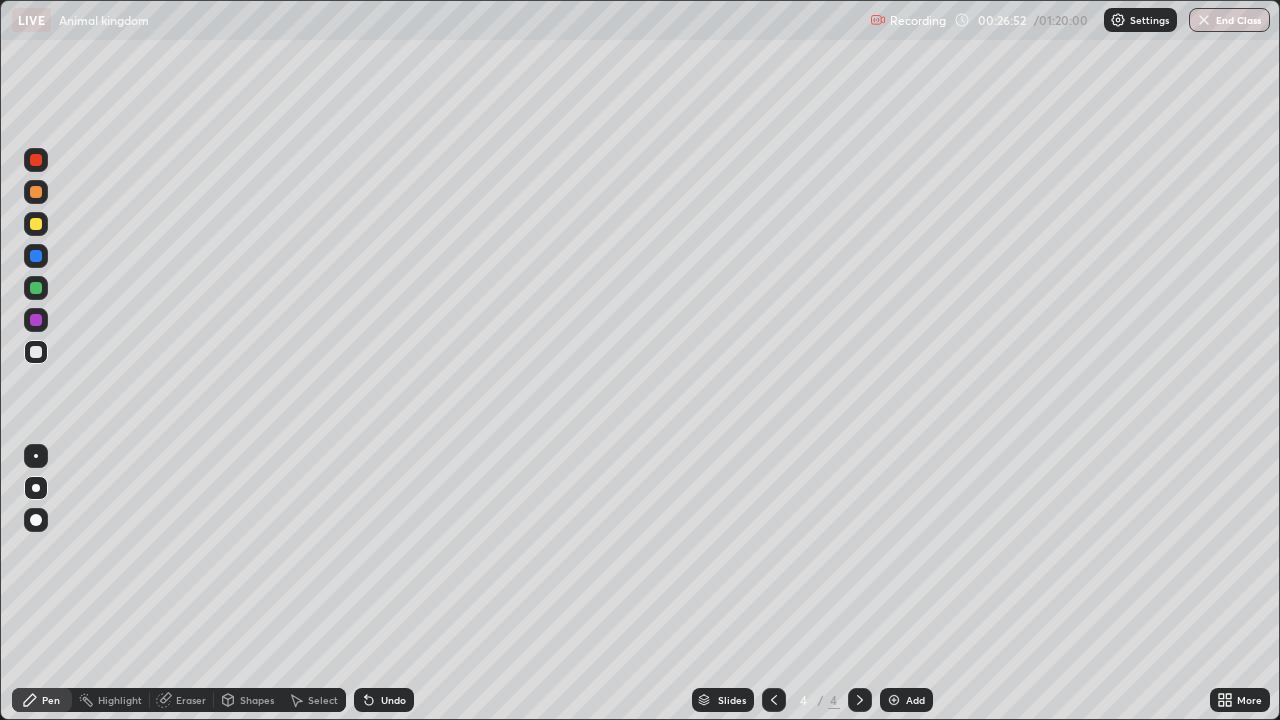 click at bounding box center (36, 224) 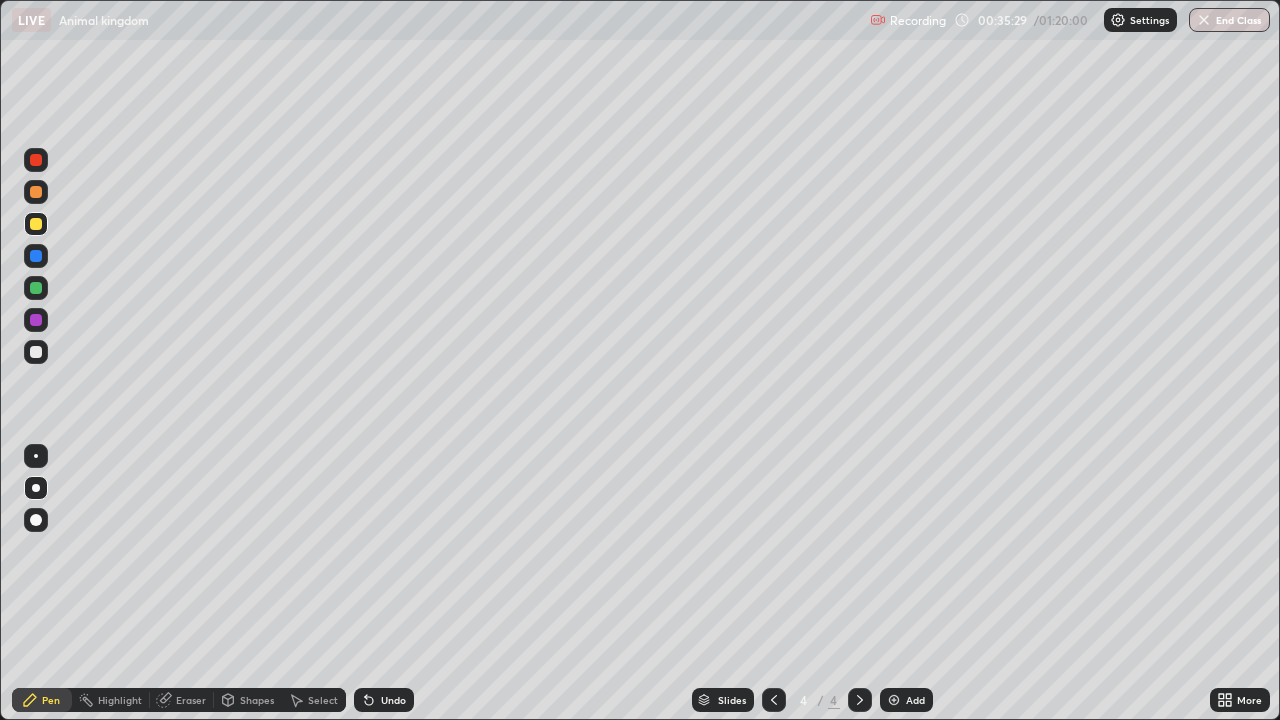 click 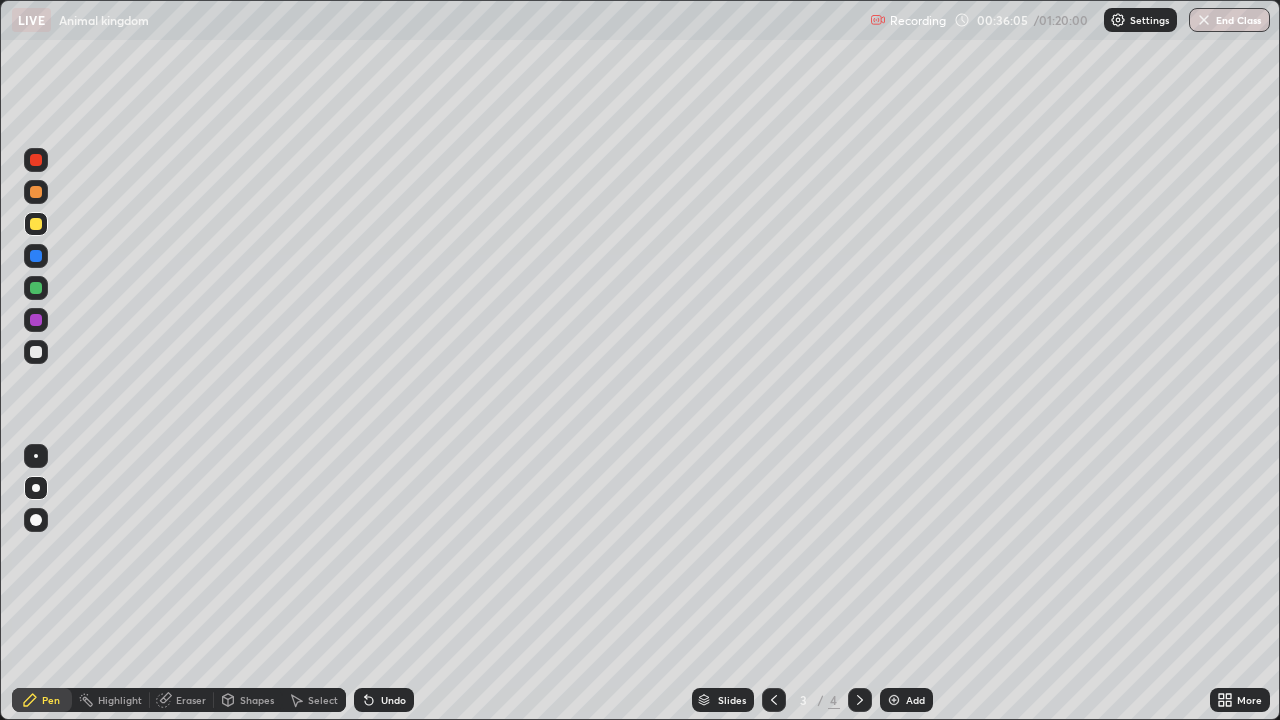 click 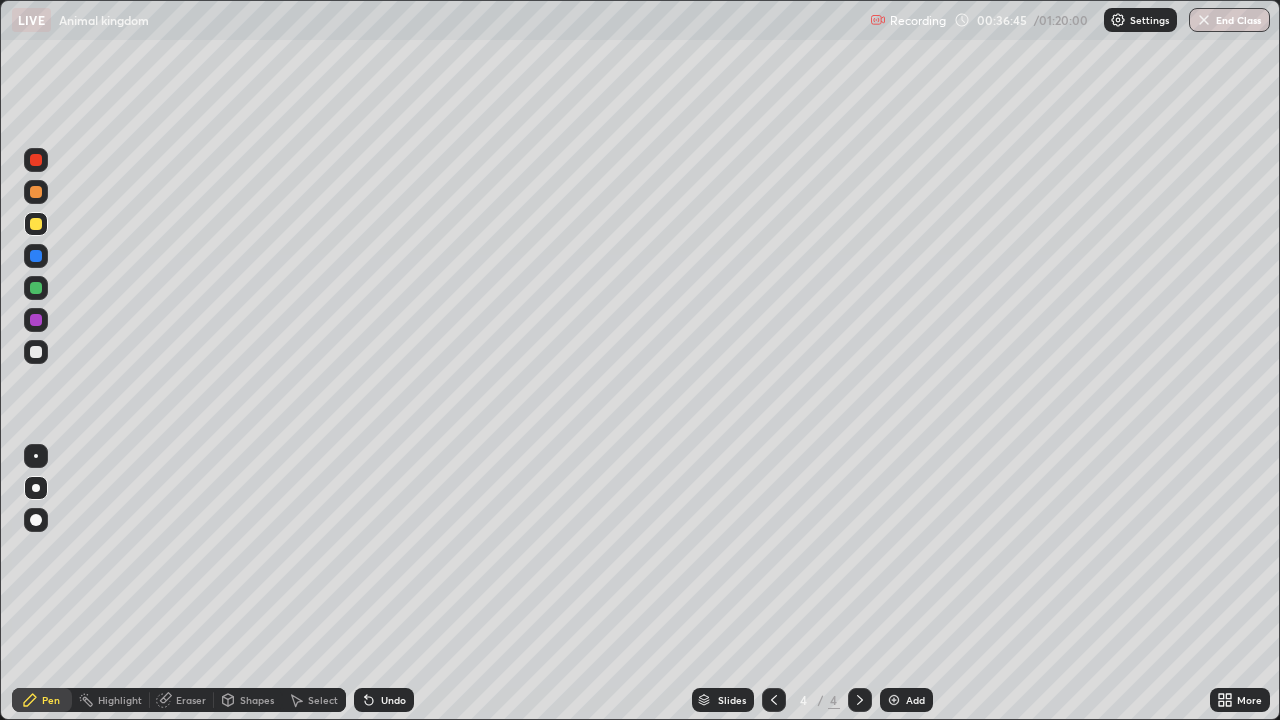 click on "More" at bounding box center (1249, 700) 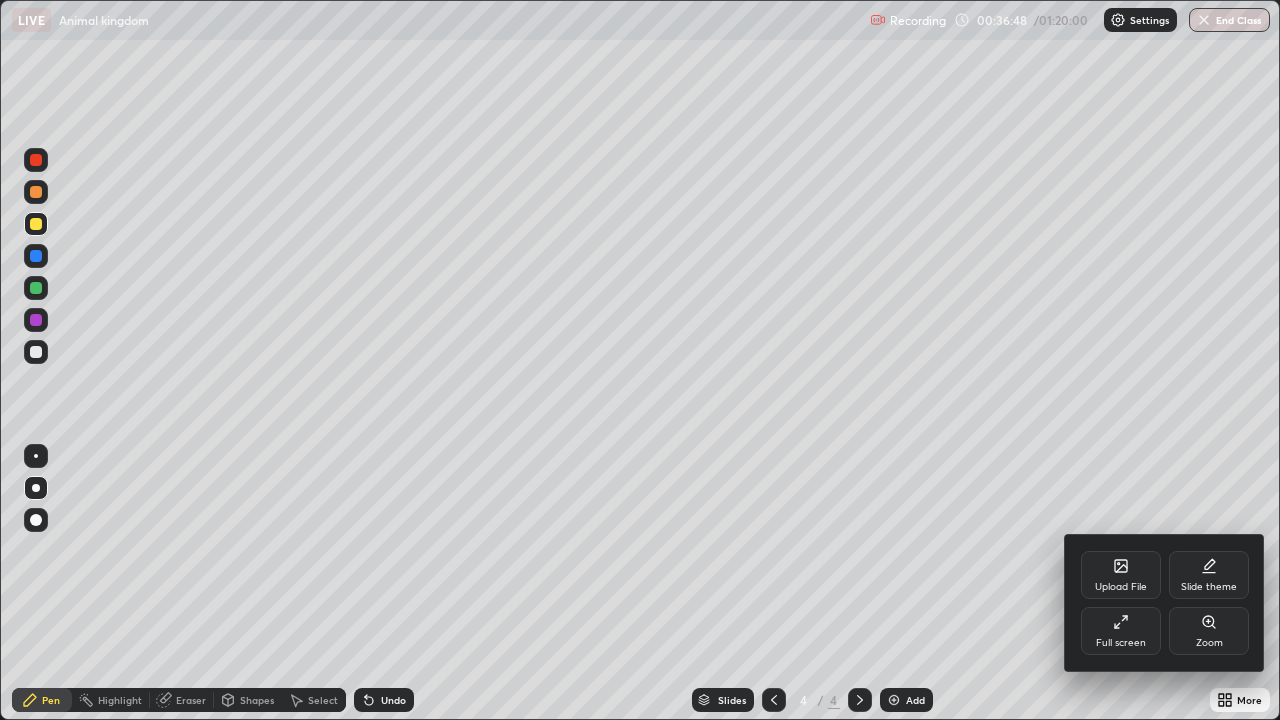 click on "Full screen" at bounding box center [1121, 631] 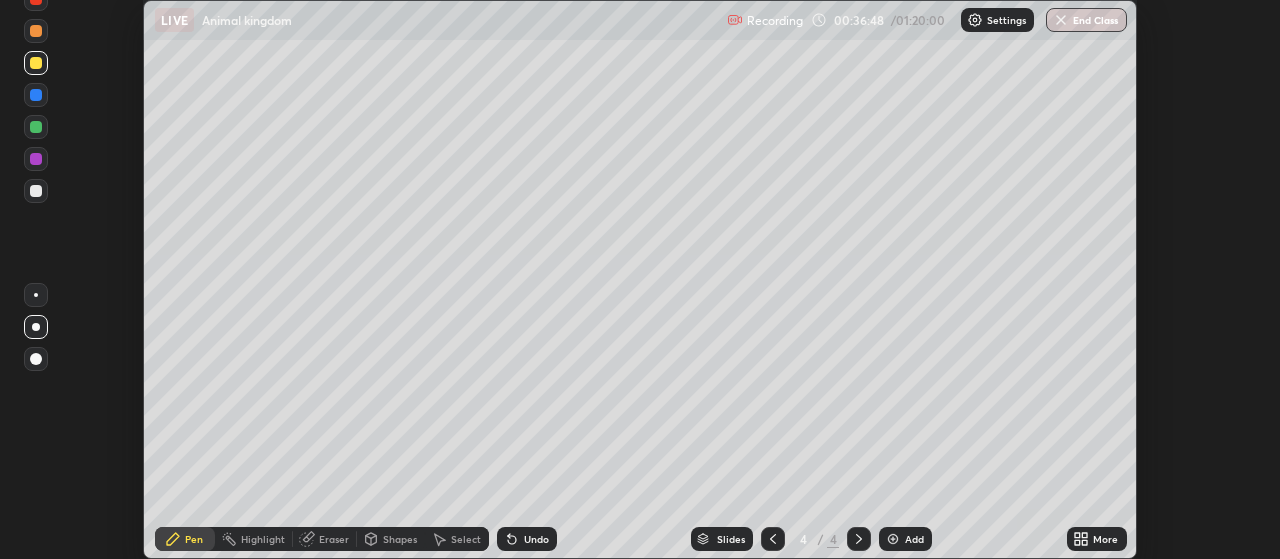scroll, scrollTop: 559, scrollLeft: 1280, axis: both 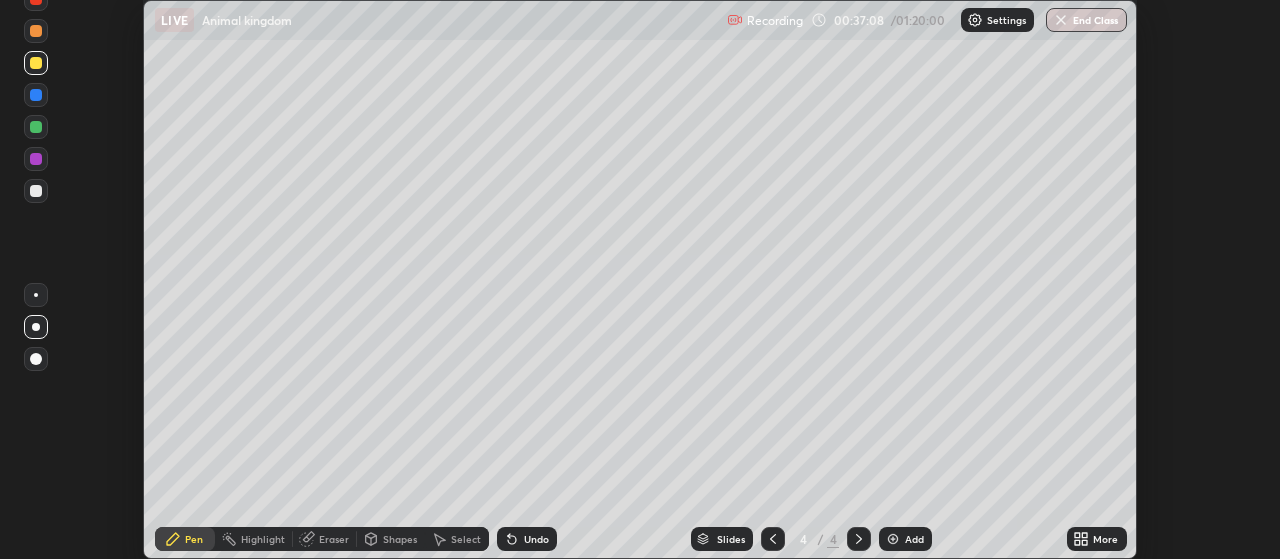 click 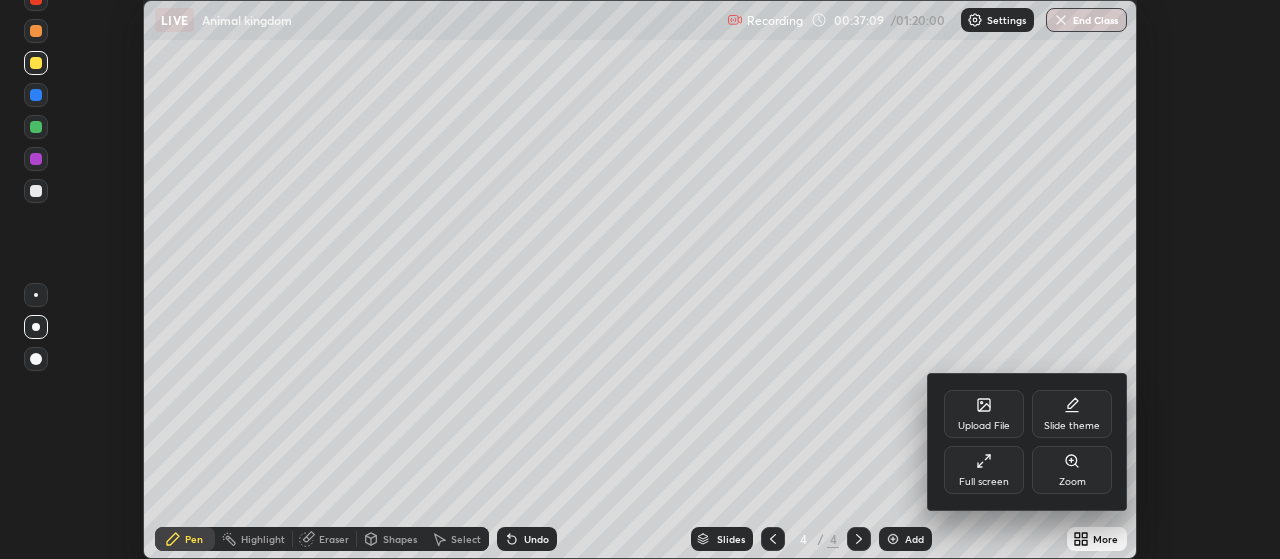click on "Upload File" at bounding box center (984, 414) 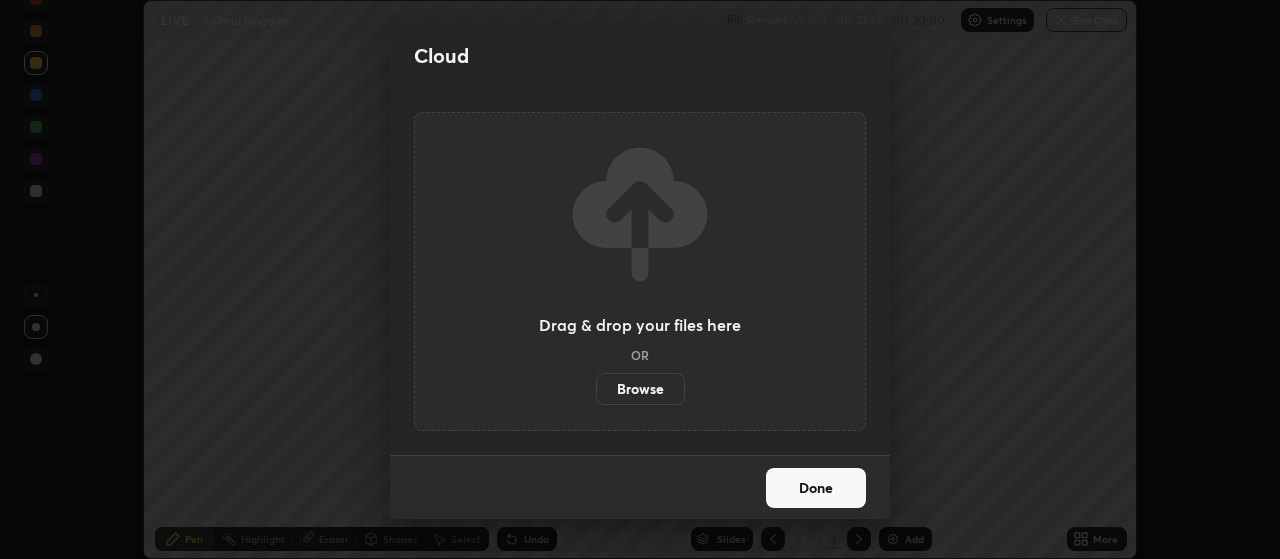 click on "Browse" at bounding box center (640, 389) 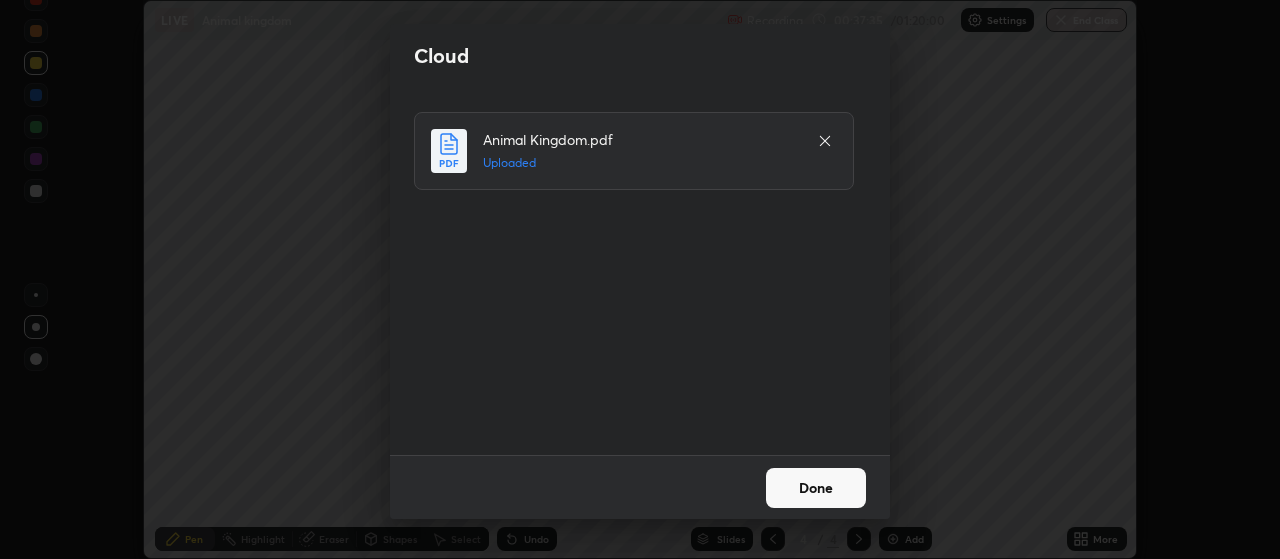 click on "Done" at bounding box center [816, 488] 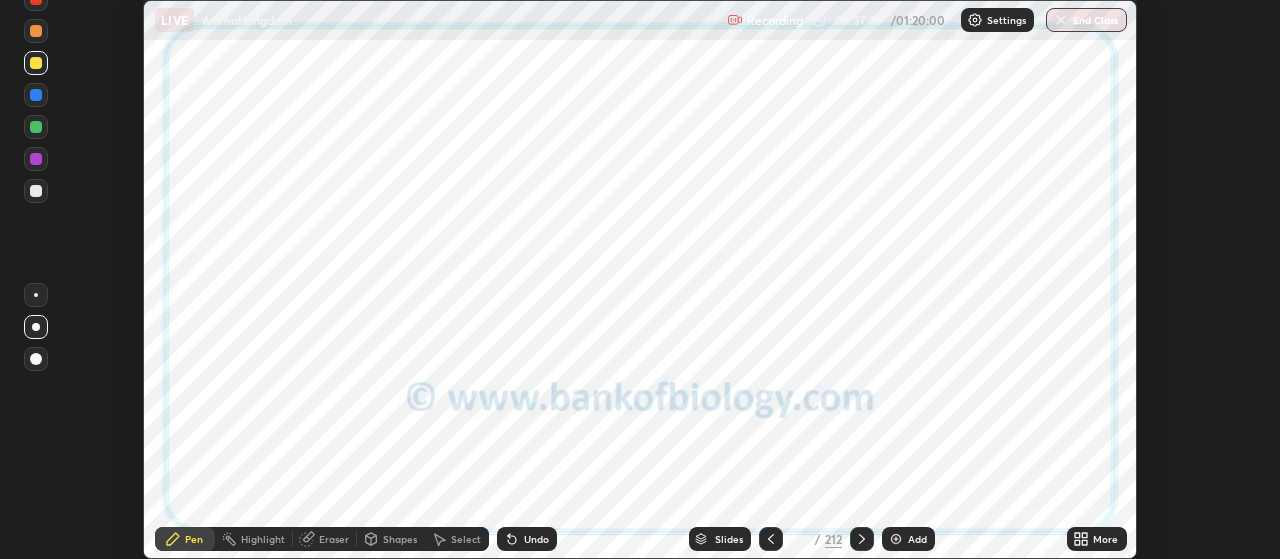 click on "212" at bounding box center [833, 539] 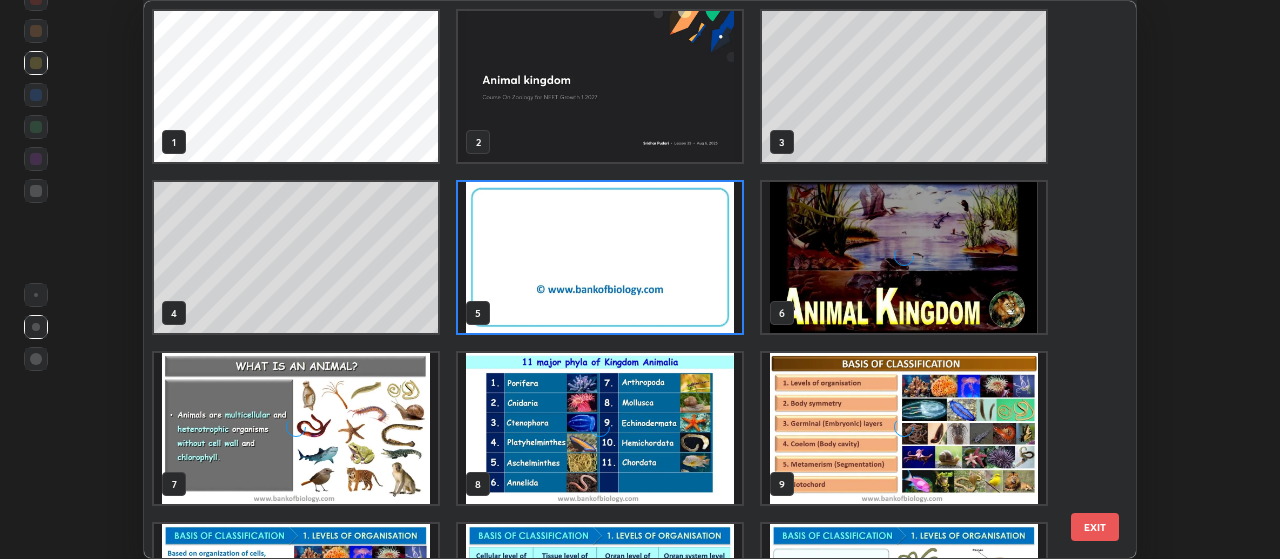 scroll, scrollTop: 7, scrollLeft: 11, axis: both 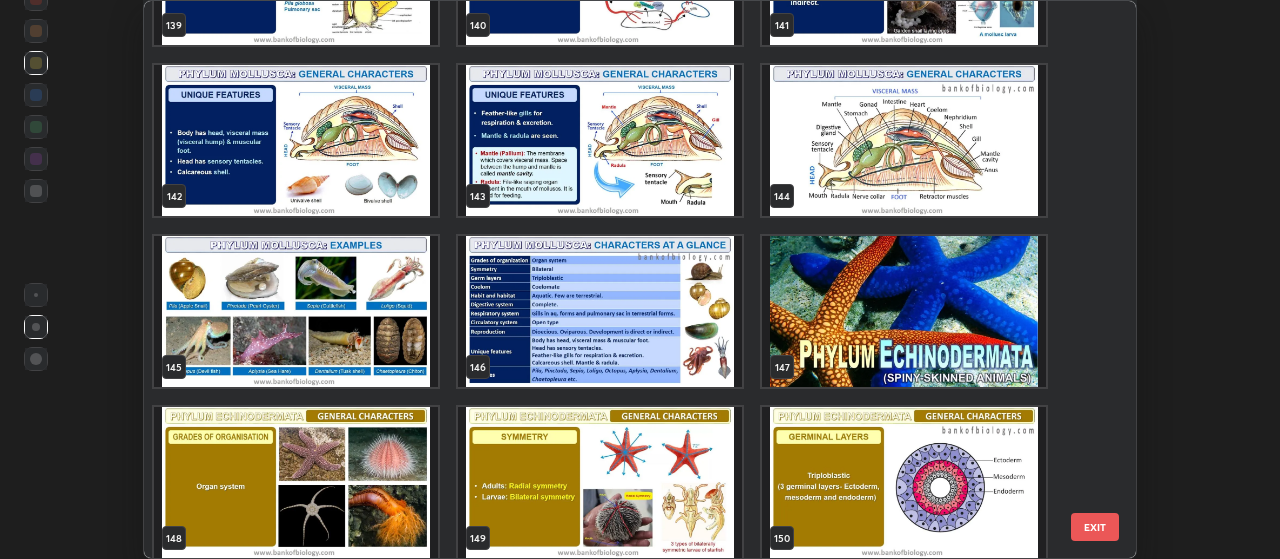 click at bounding box center [296, 311] 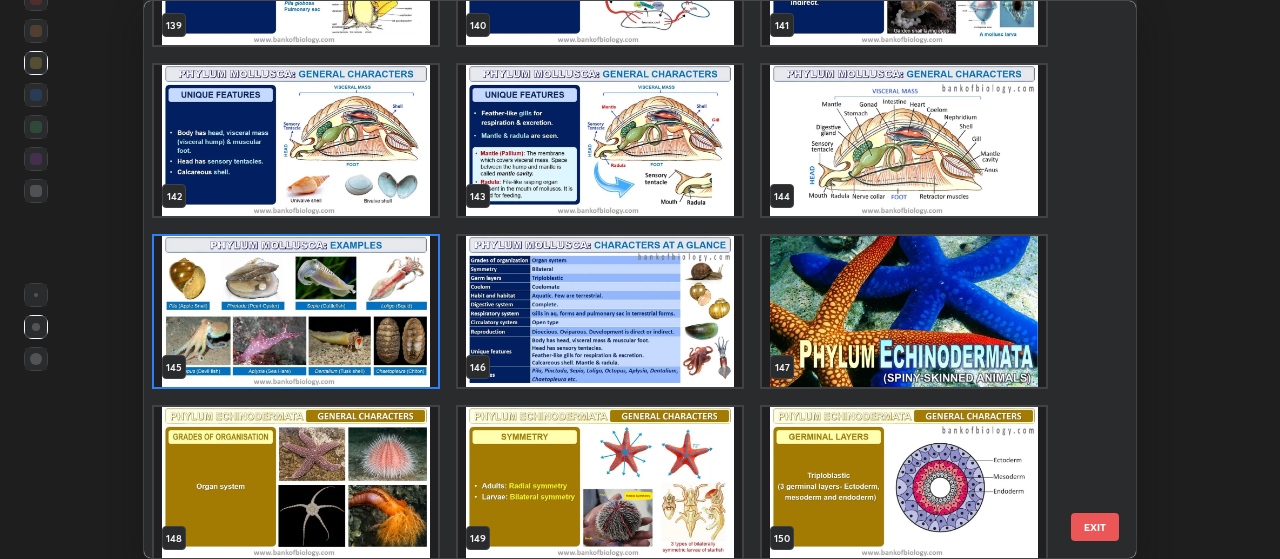click at bounding box center [296, 311] 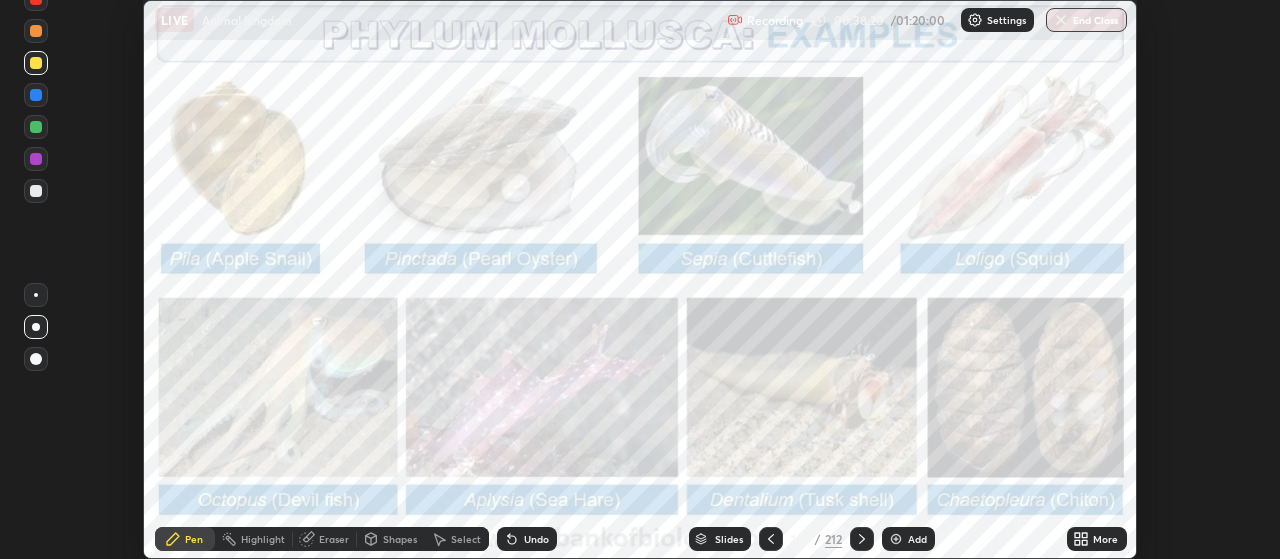 click at bounding box center (296, 311) 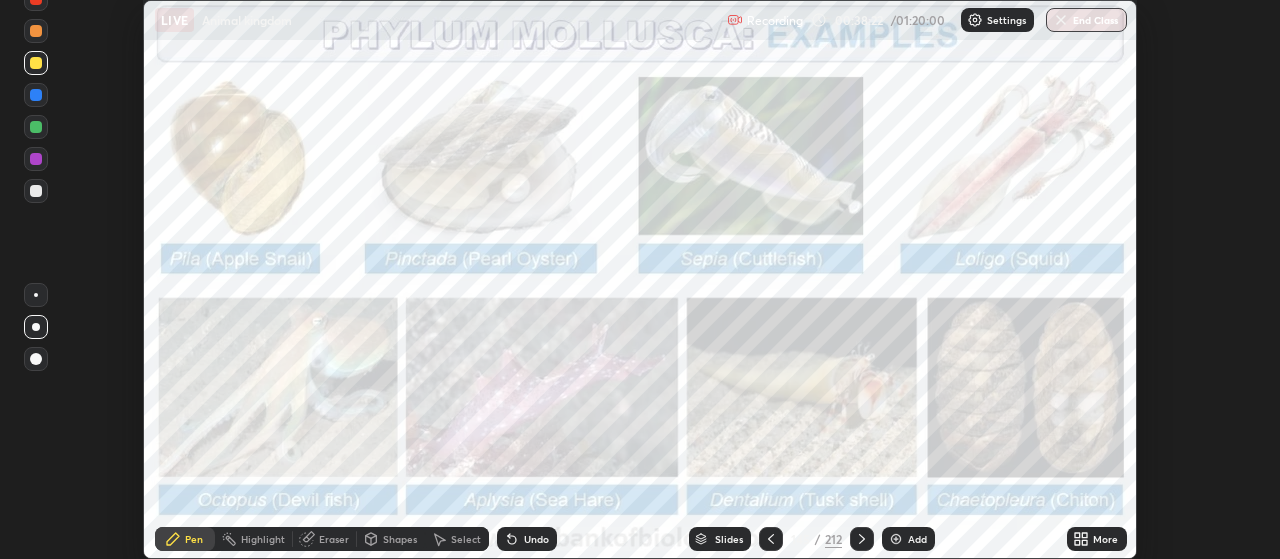 click 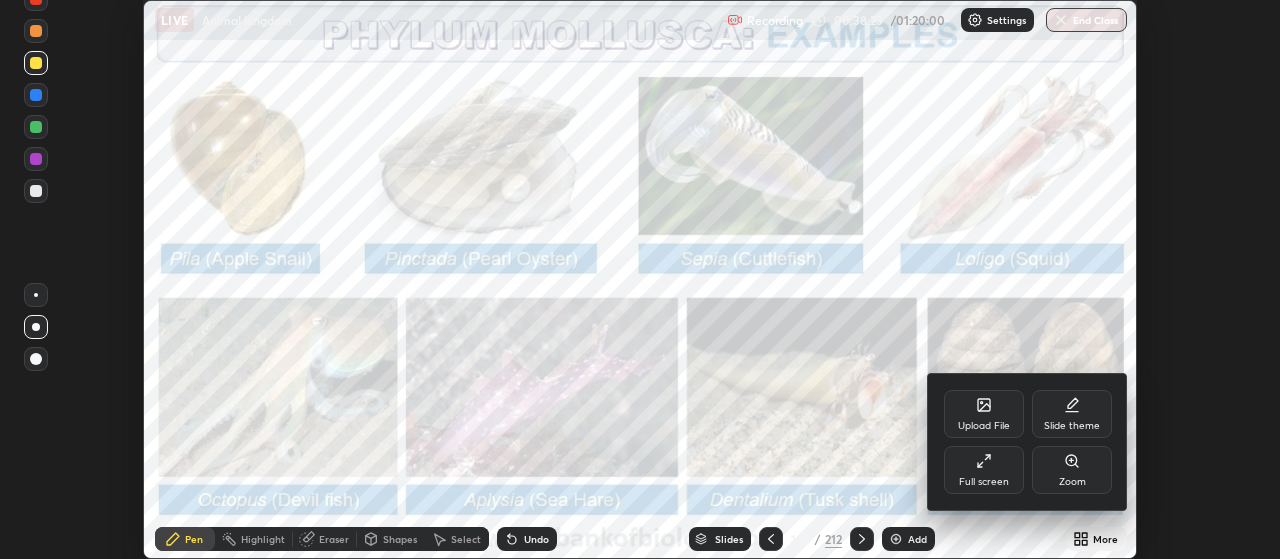 click on "Full screen" at bounding box center [984, 482] 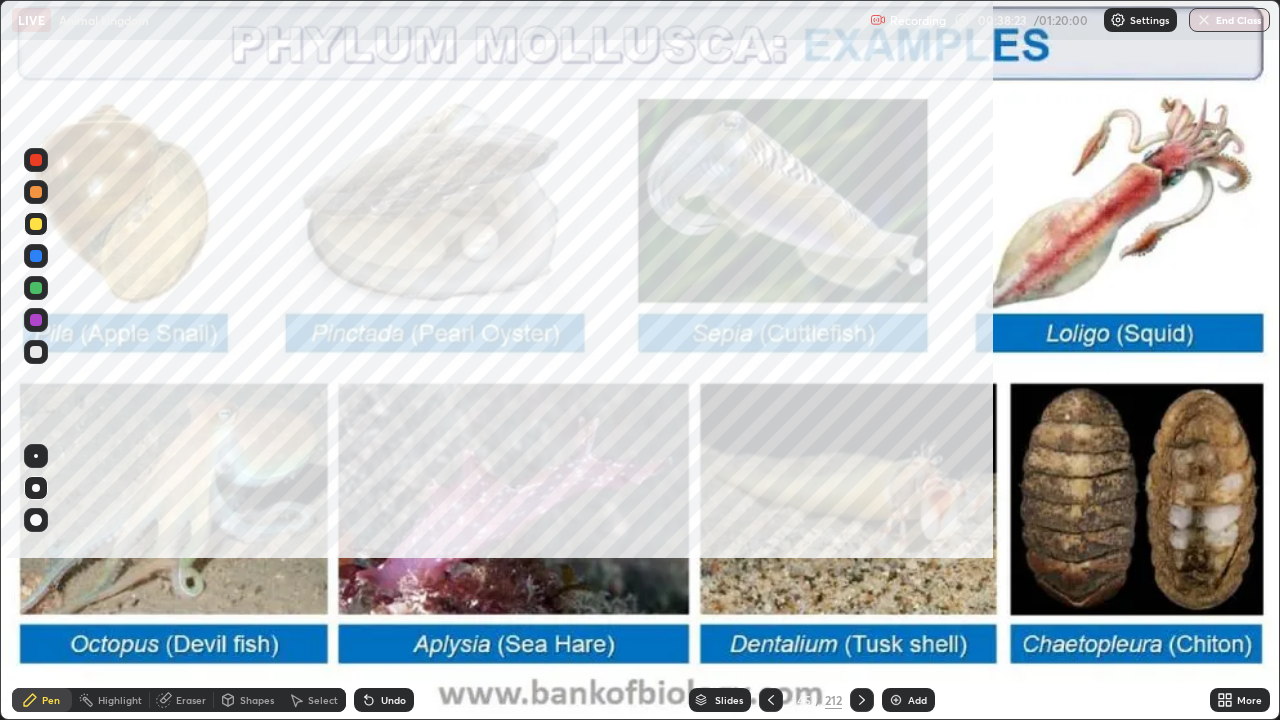 scroll, scrollTop: 99280, scrollLeft: 98720, axis: both 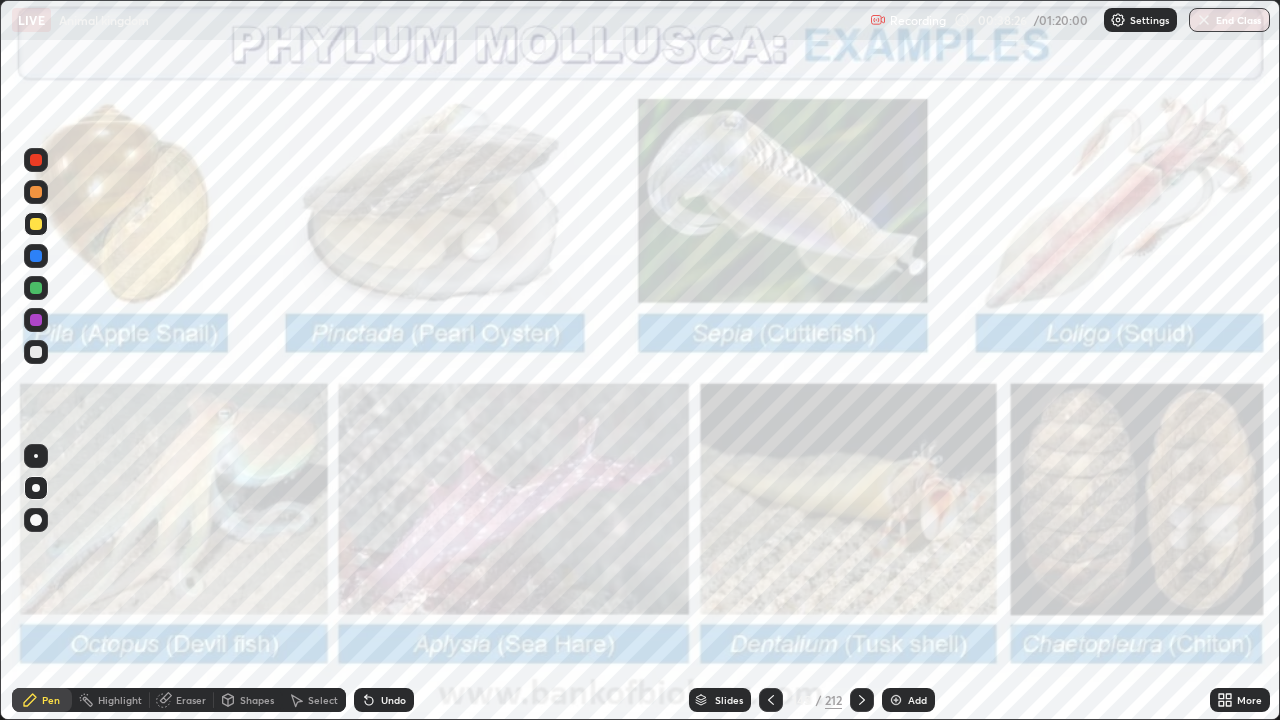 click at bounding box center (36, 160) 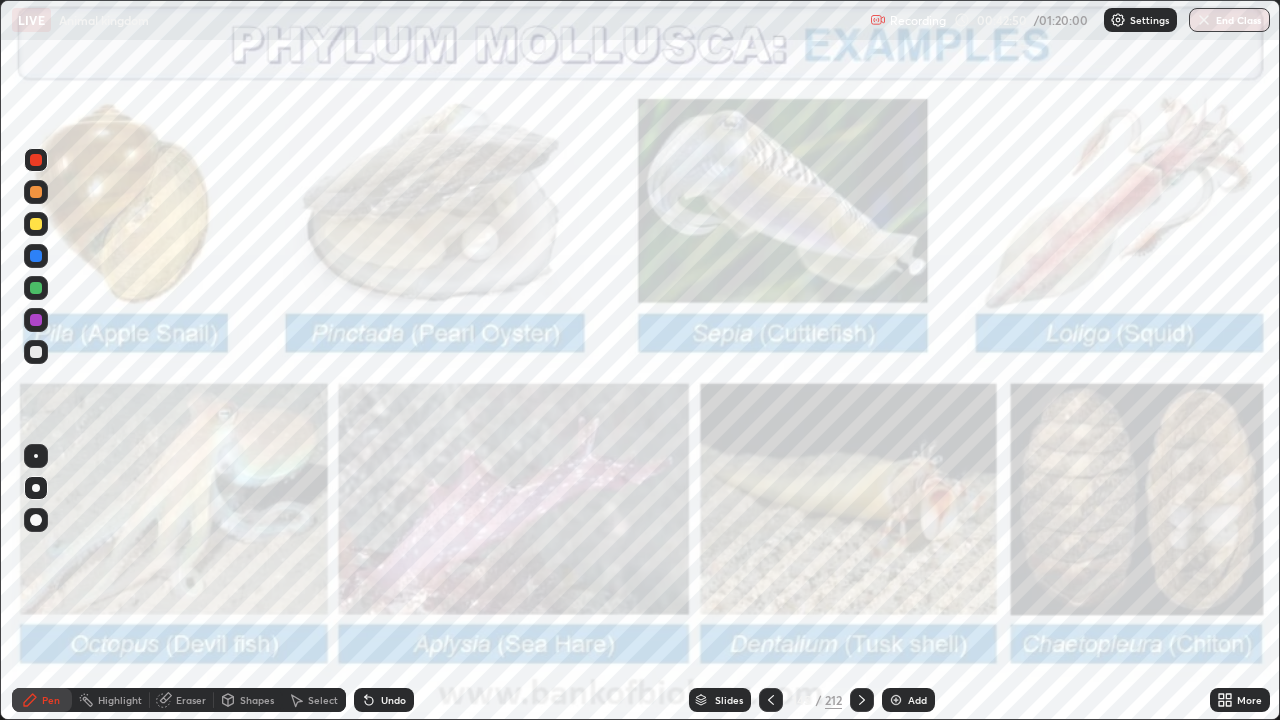 click 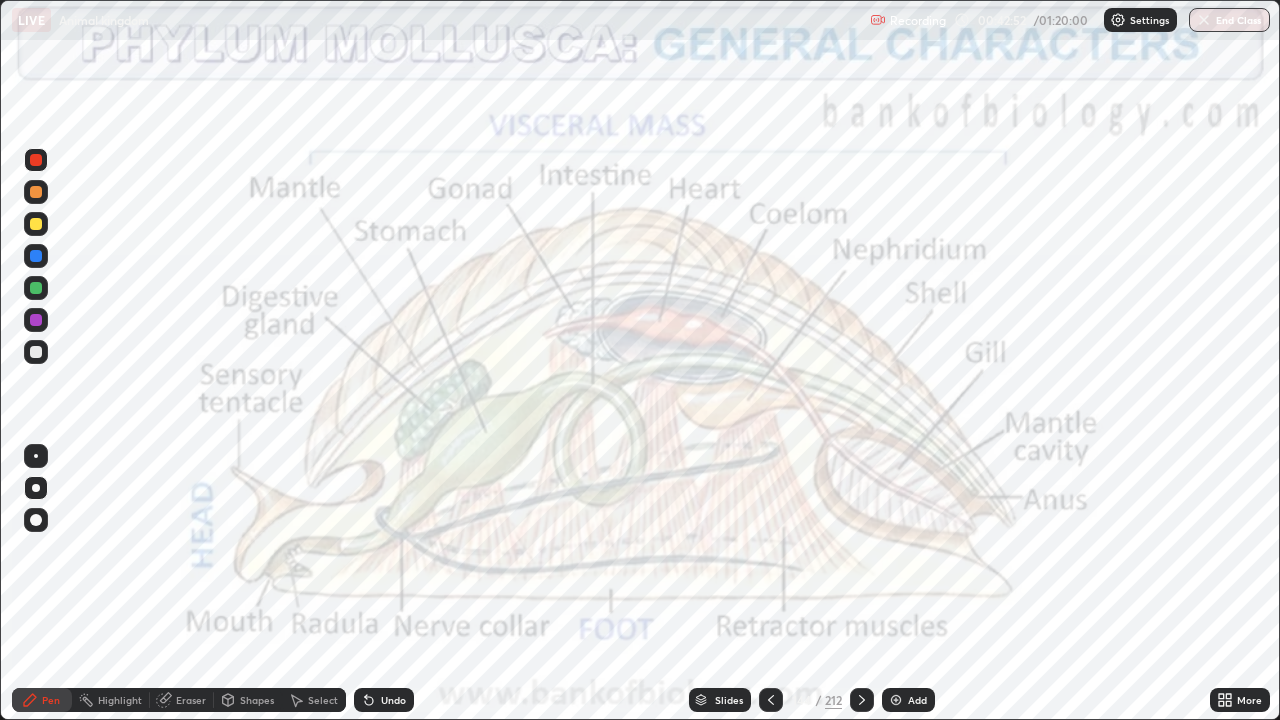 click 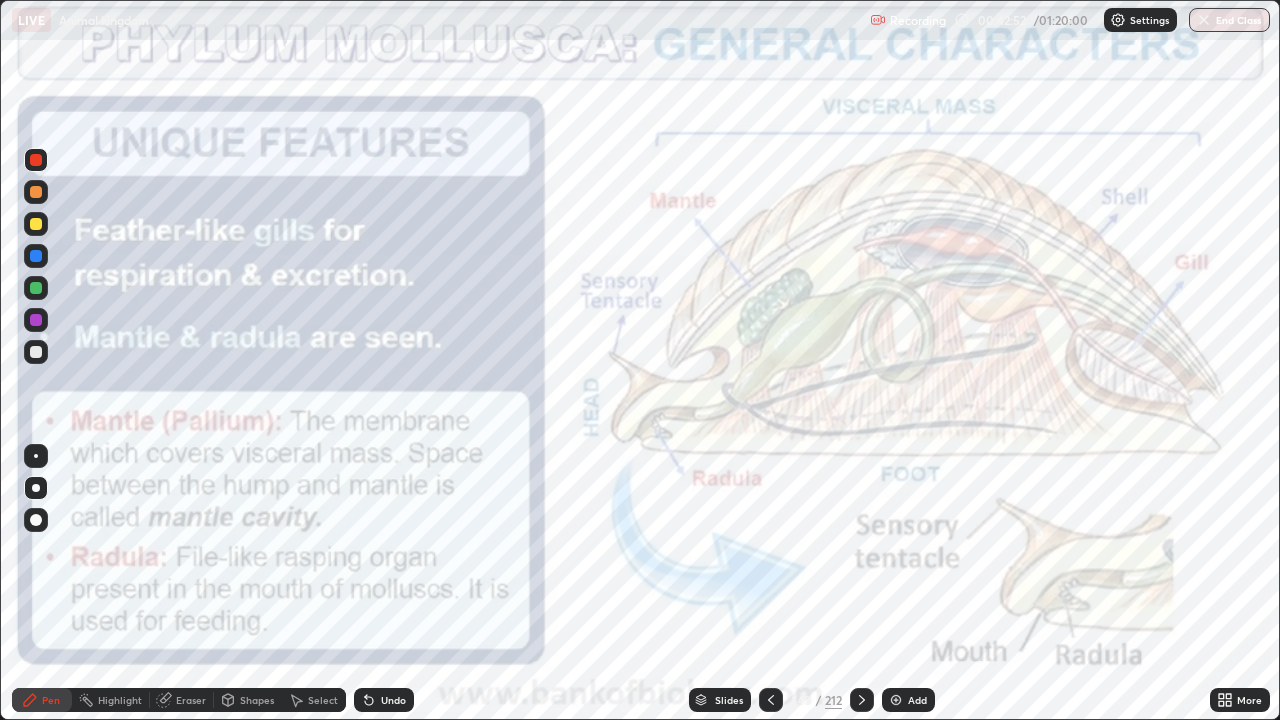 click 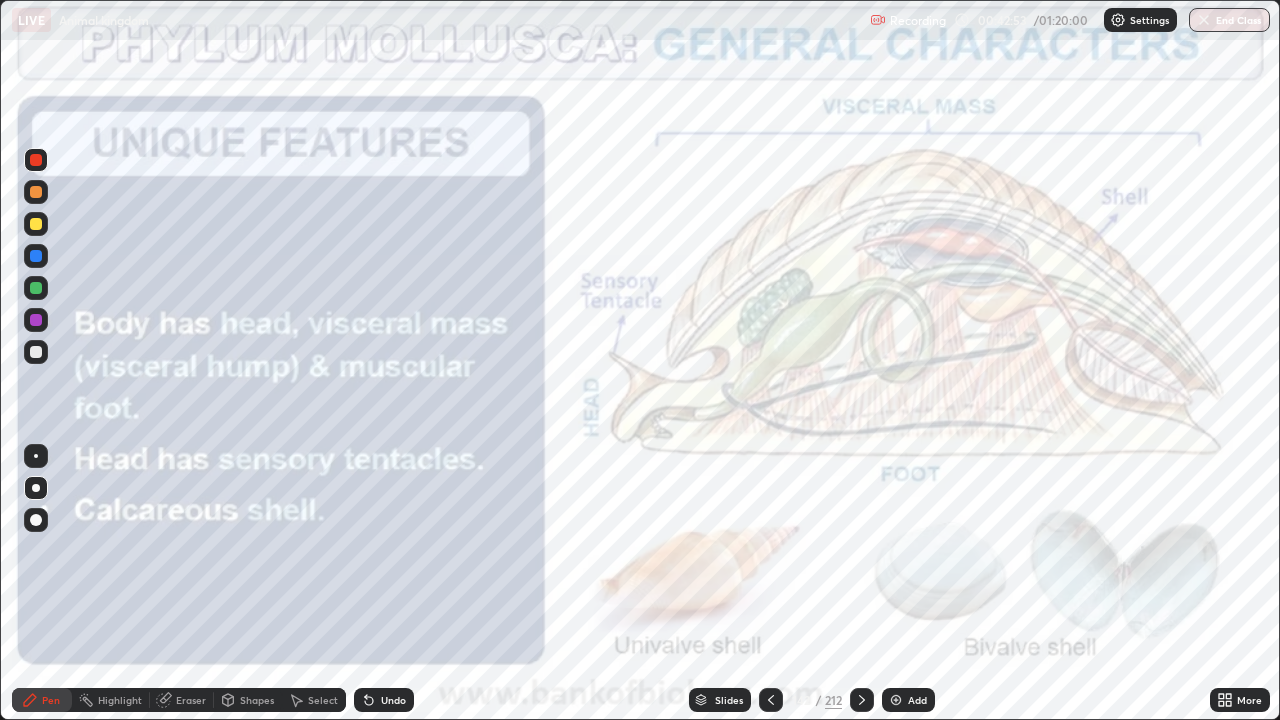 click 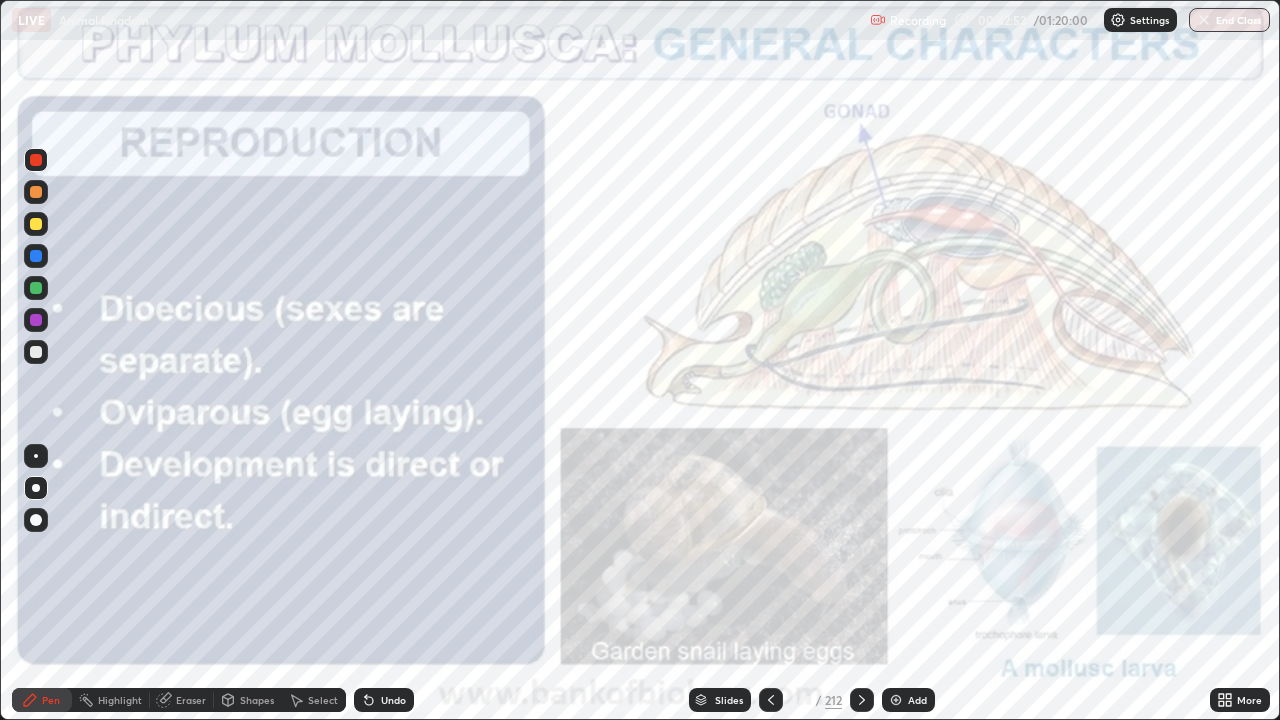 click 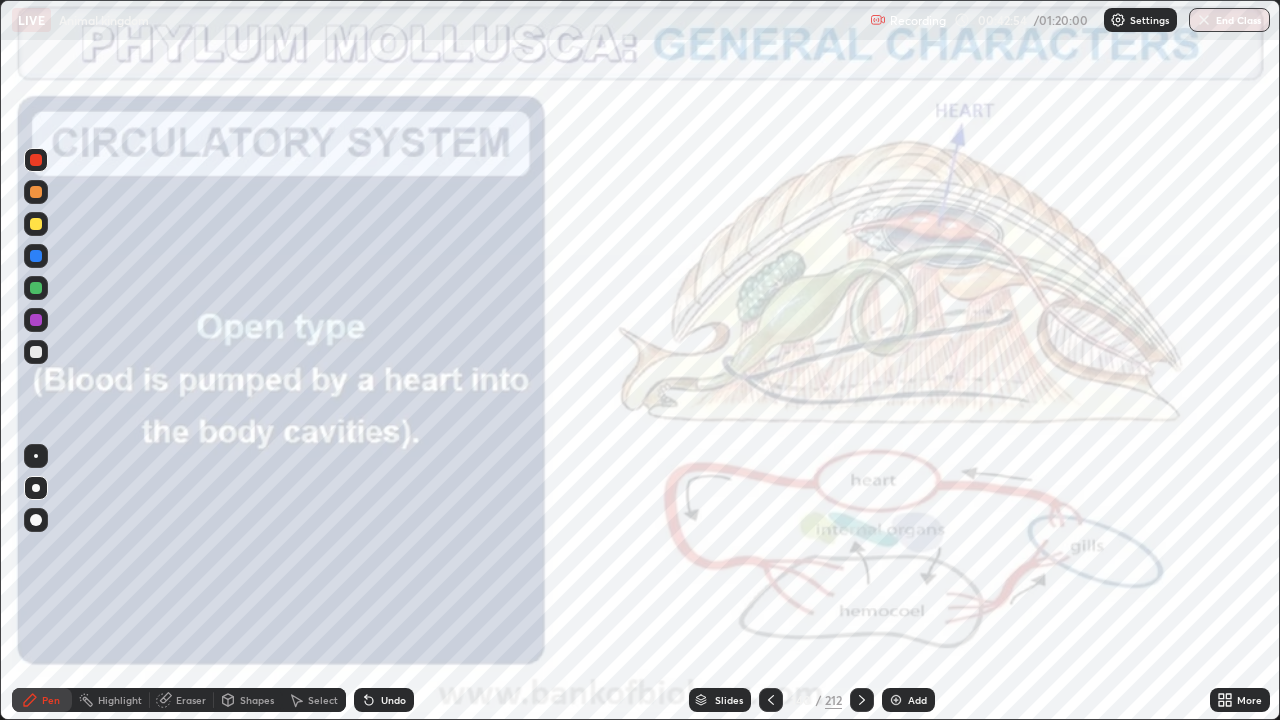 click 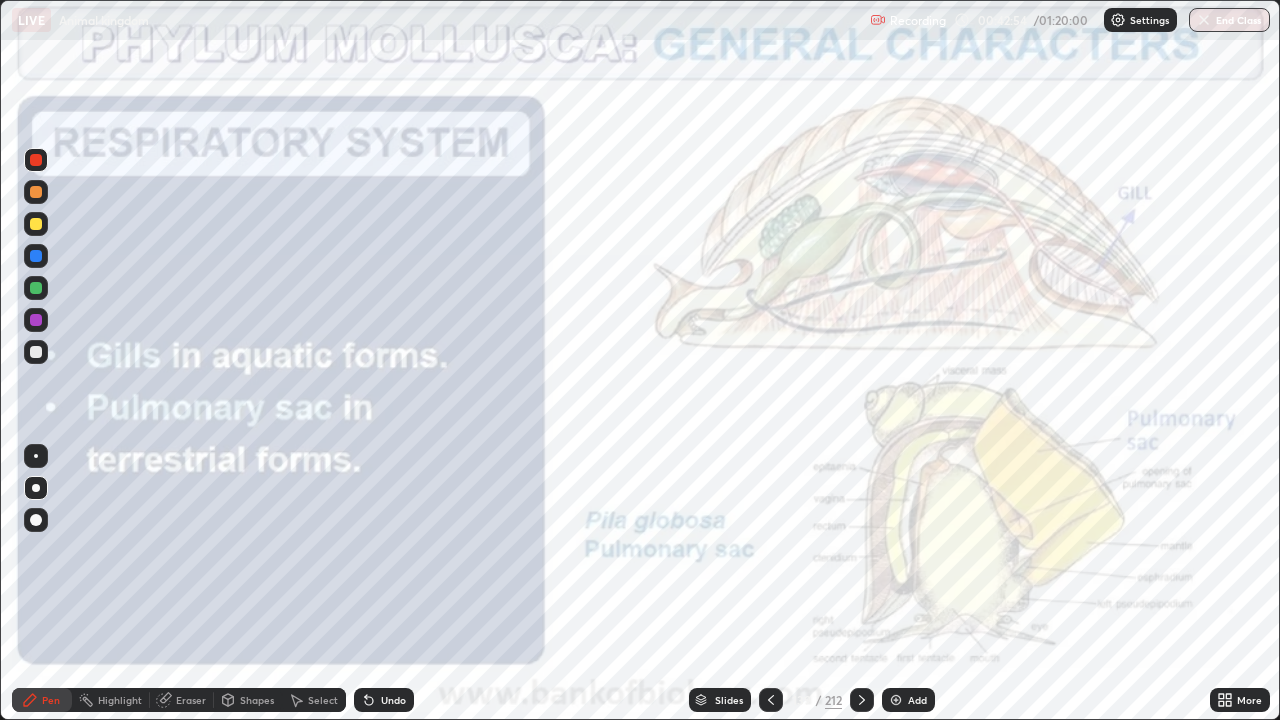 click 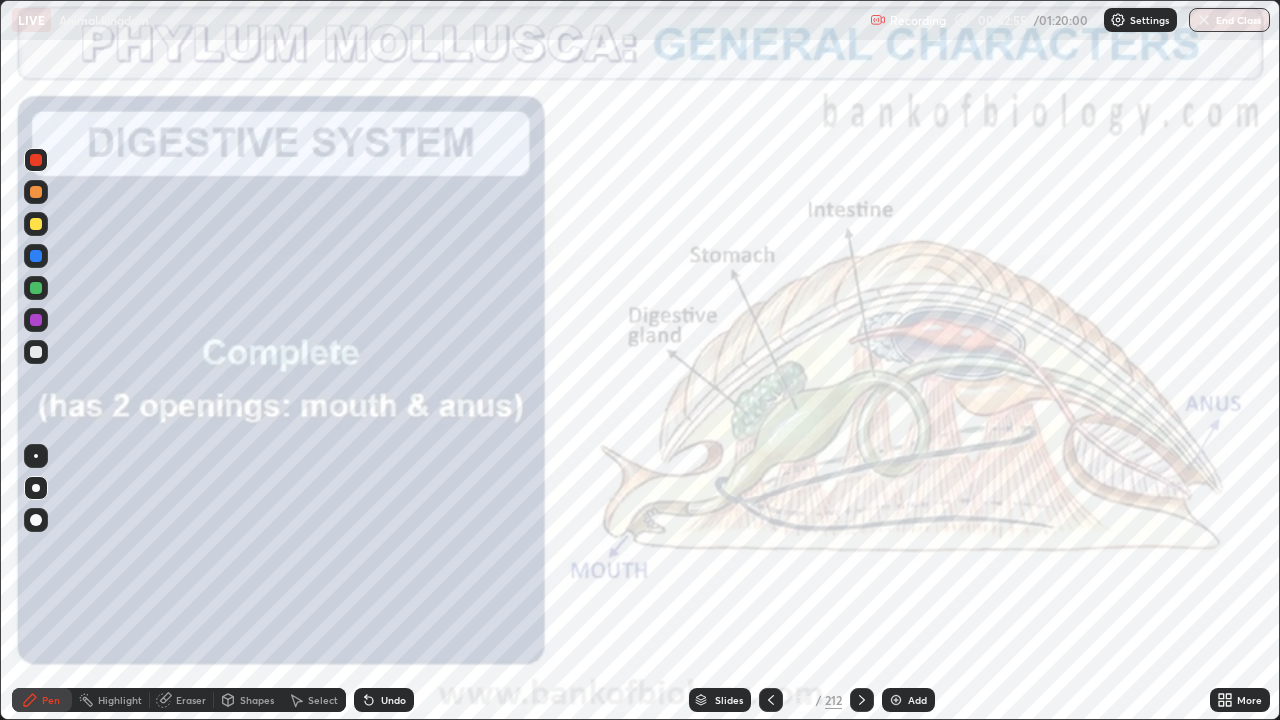 click 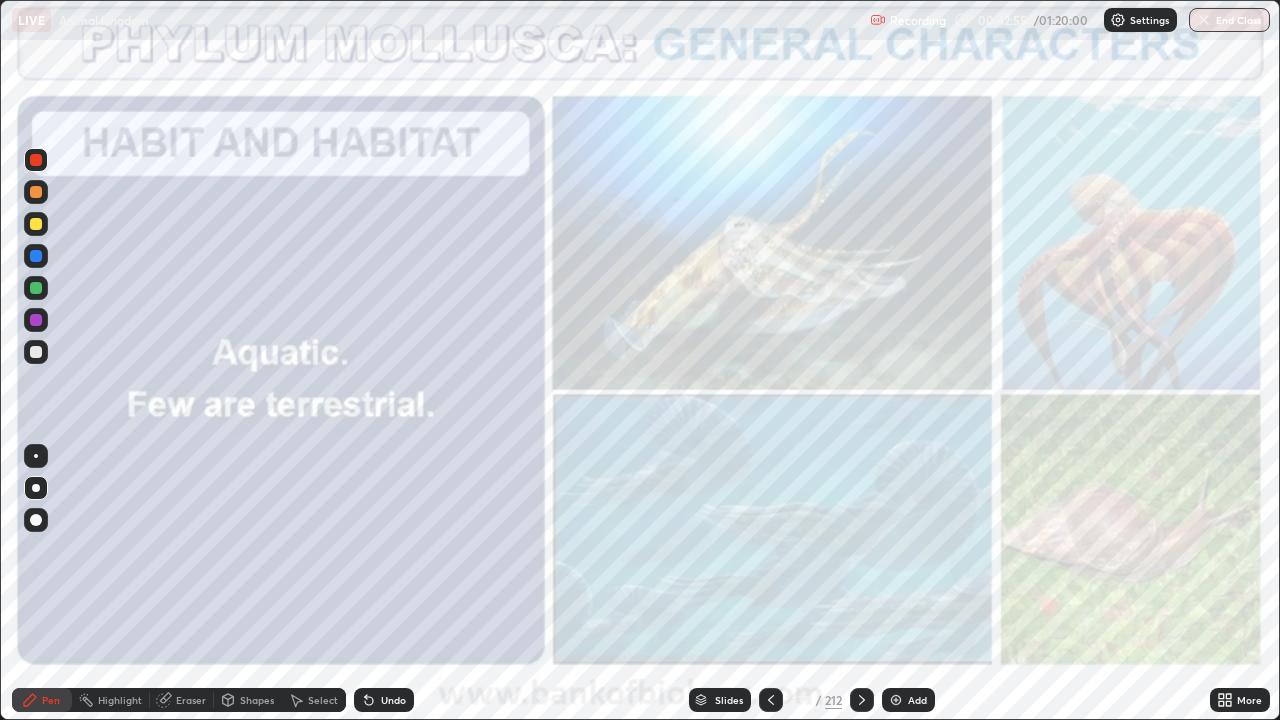 click 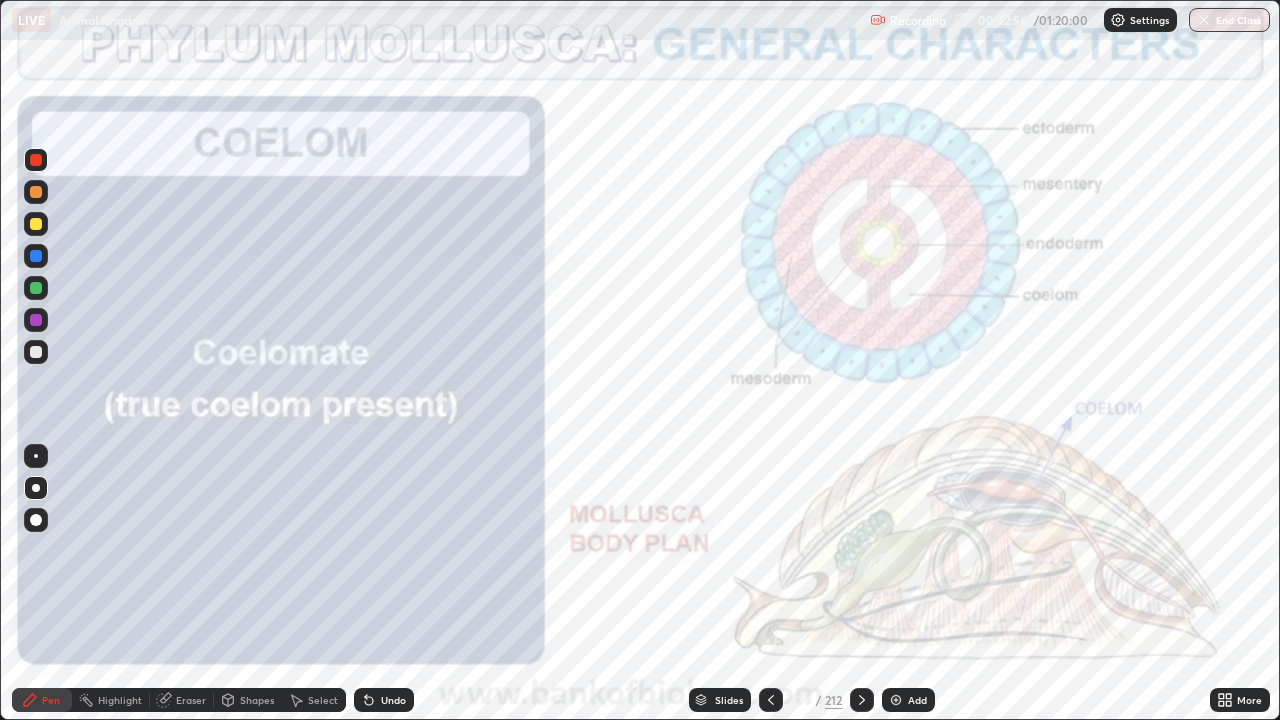 click at bounding box center (771, 700) 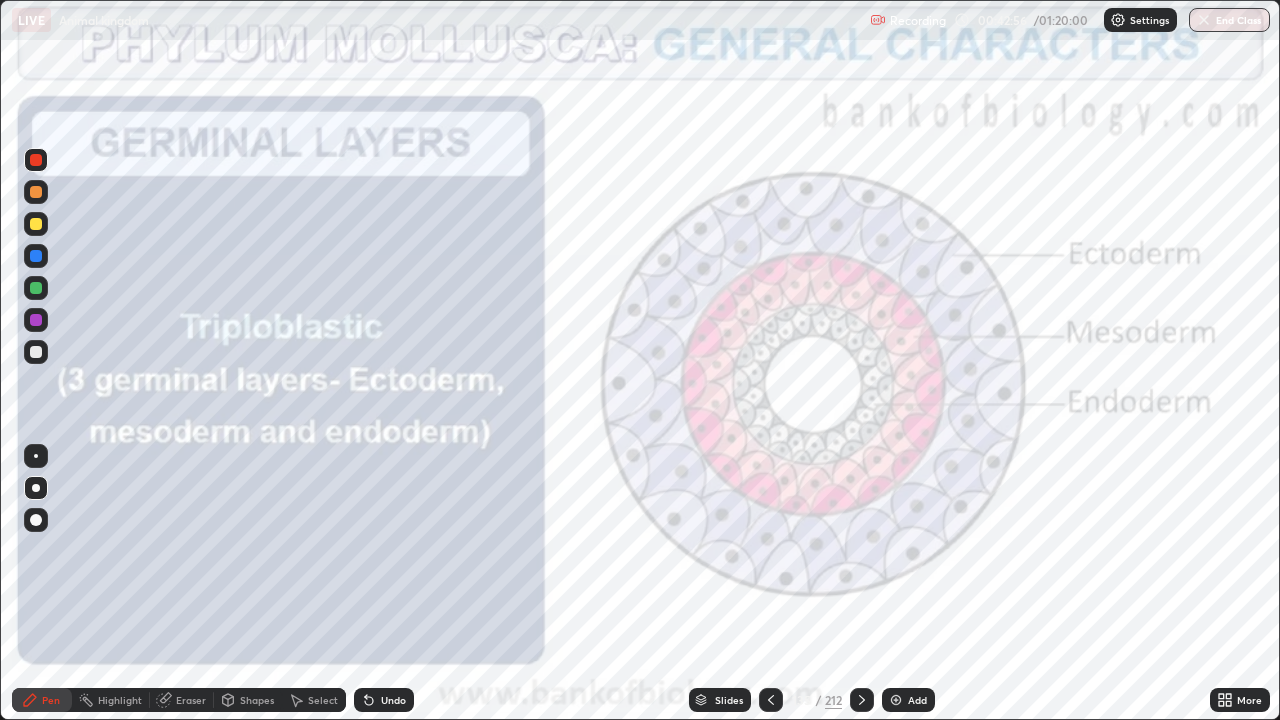 click at bounding box center [771, 700] 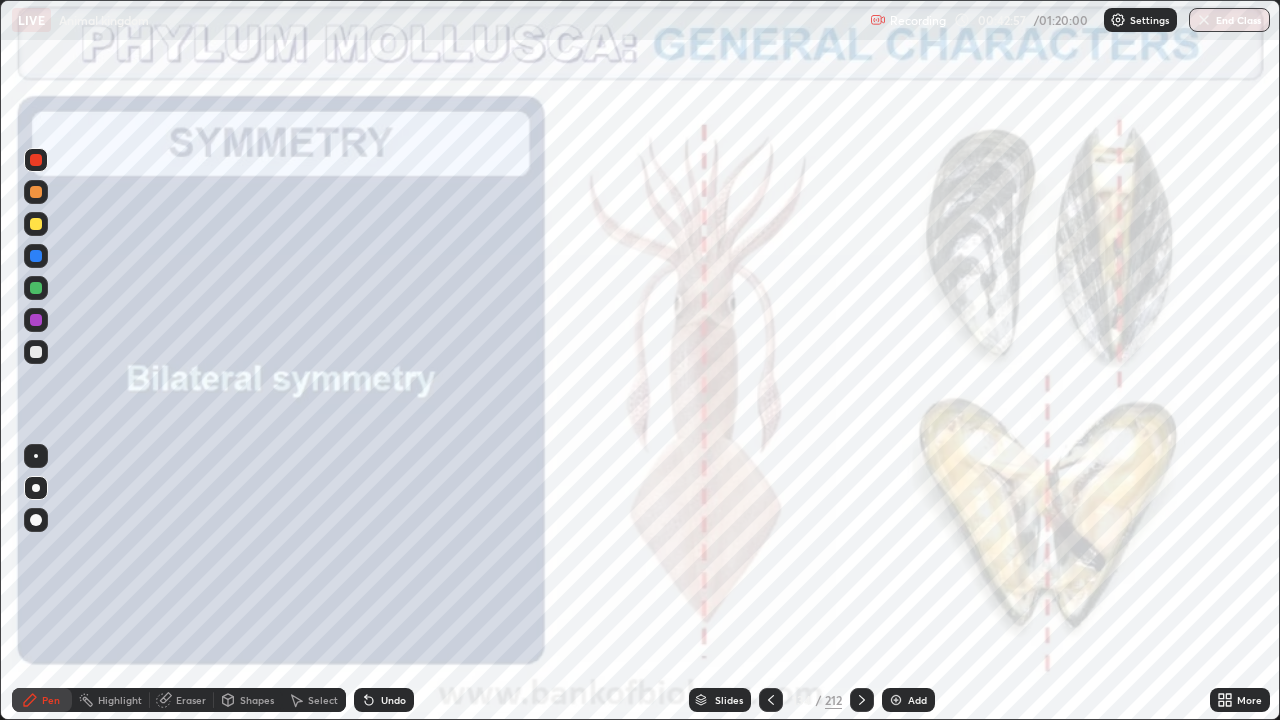 click at bounding box center [771, 700] 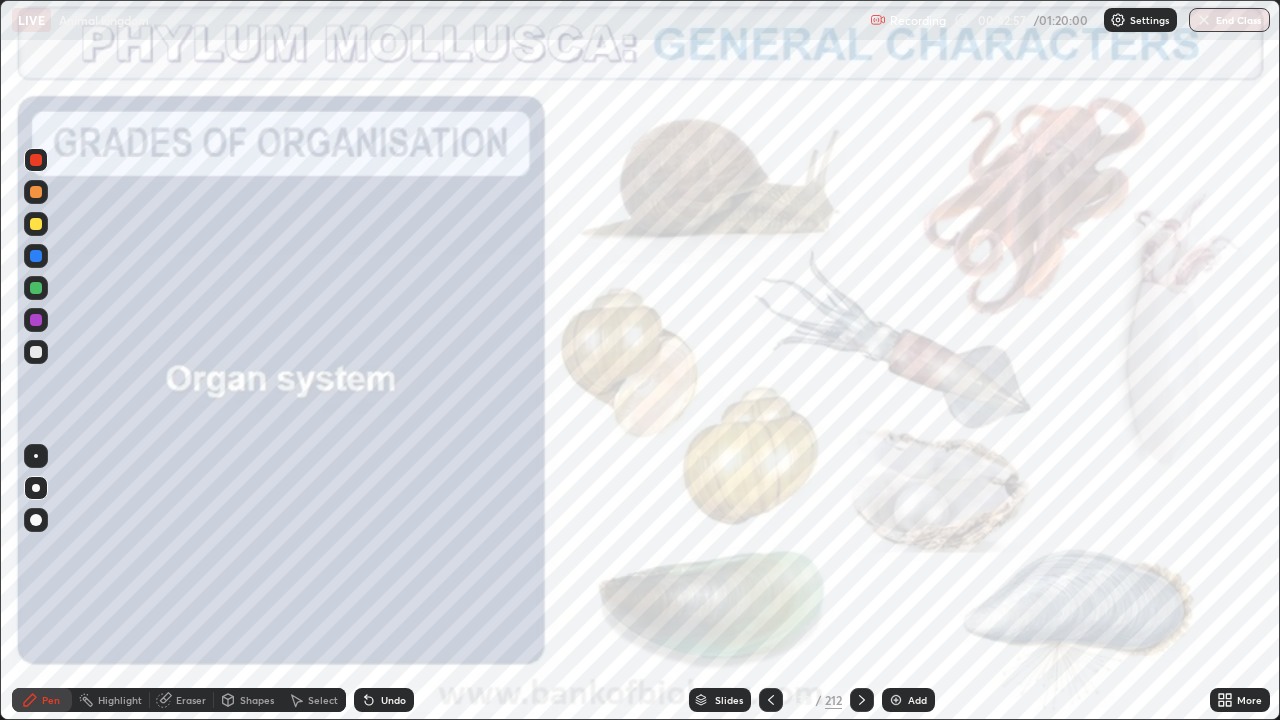 click at bounding box center (771, 700) 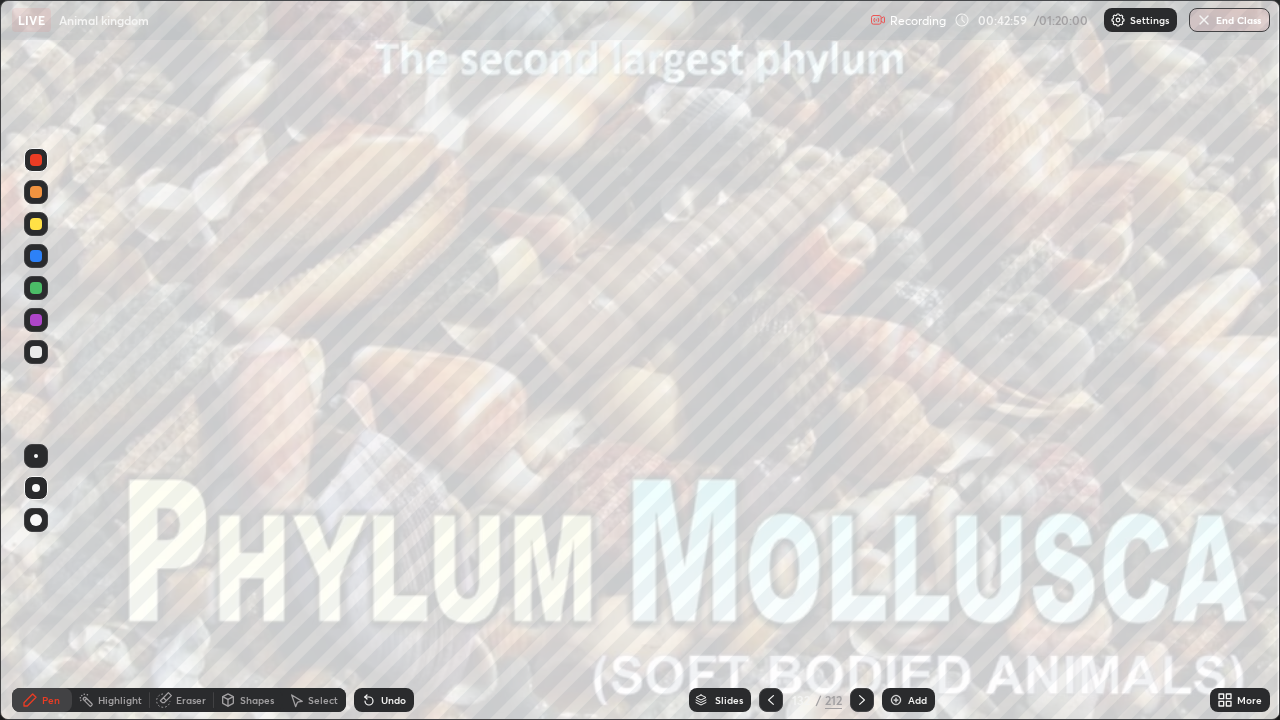 click 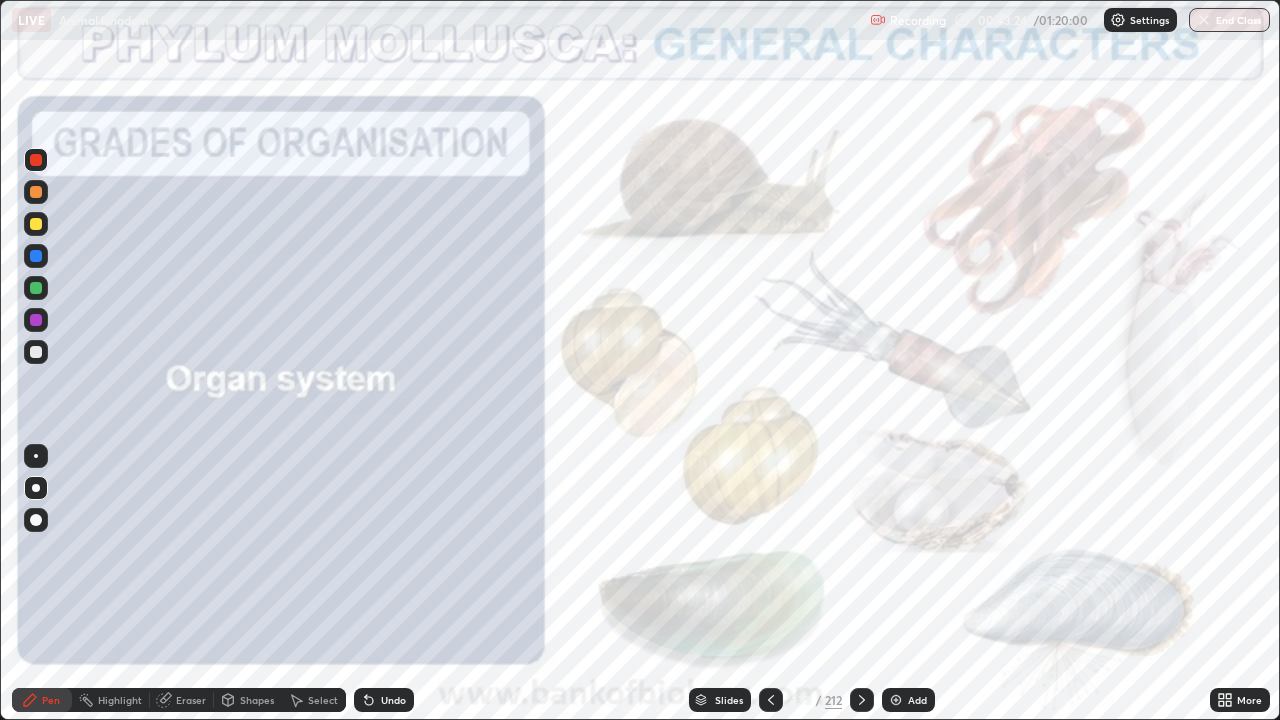 click 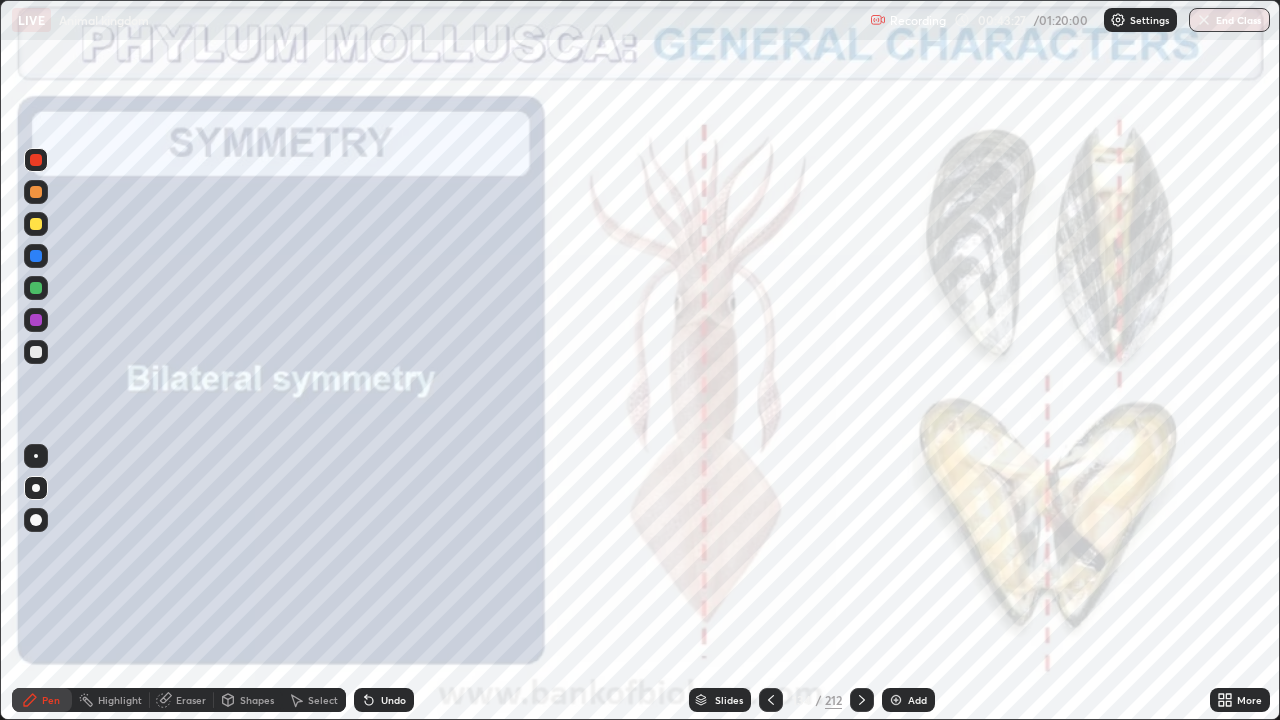 click at bounding box center (862, 700) 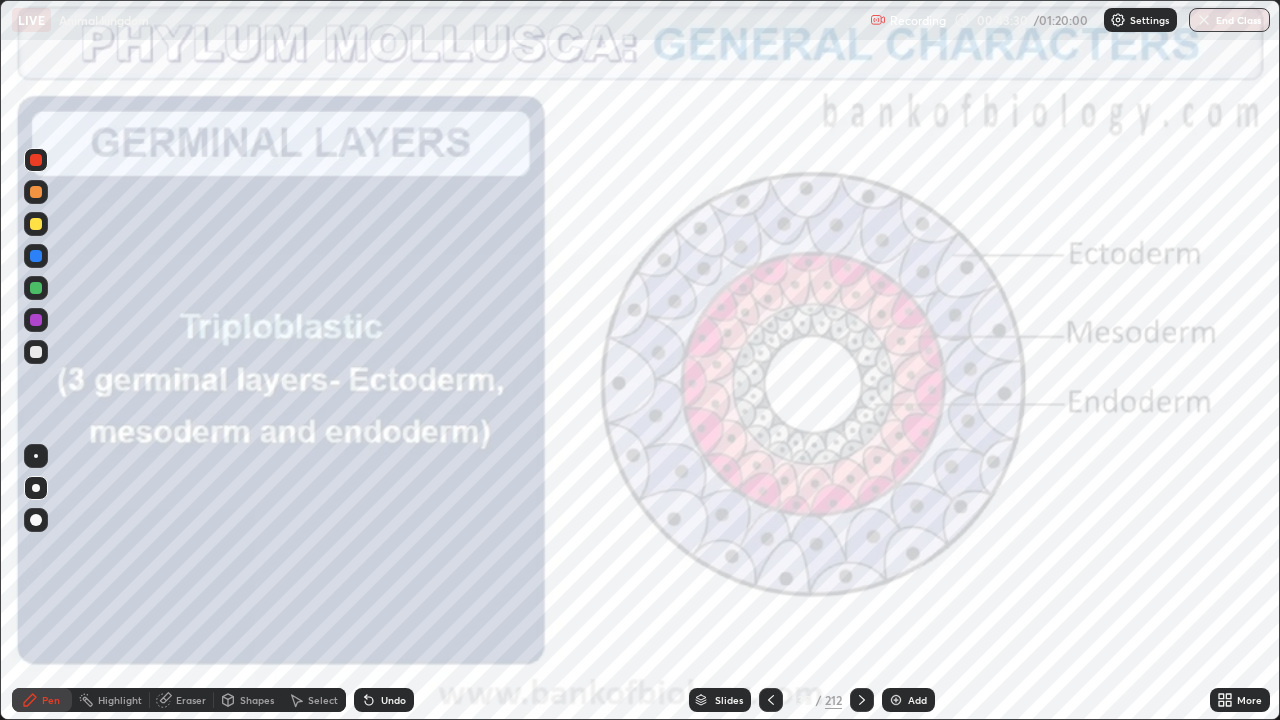 click 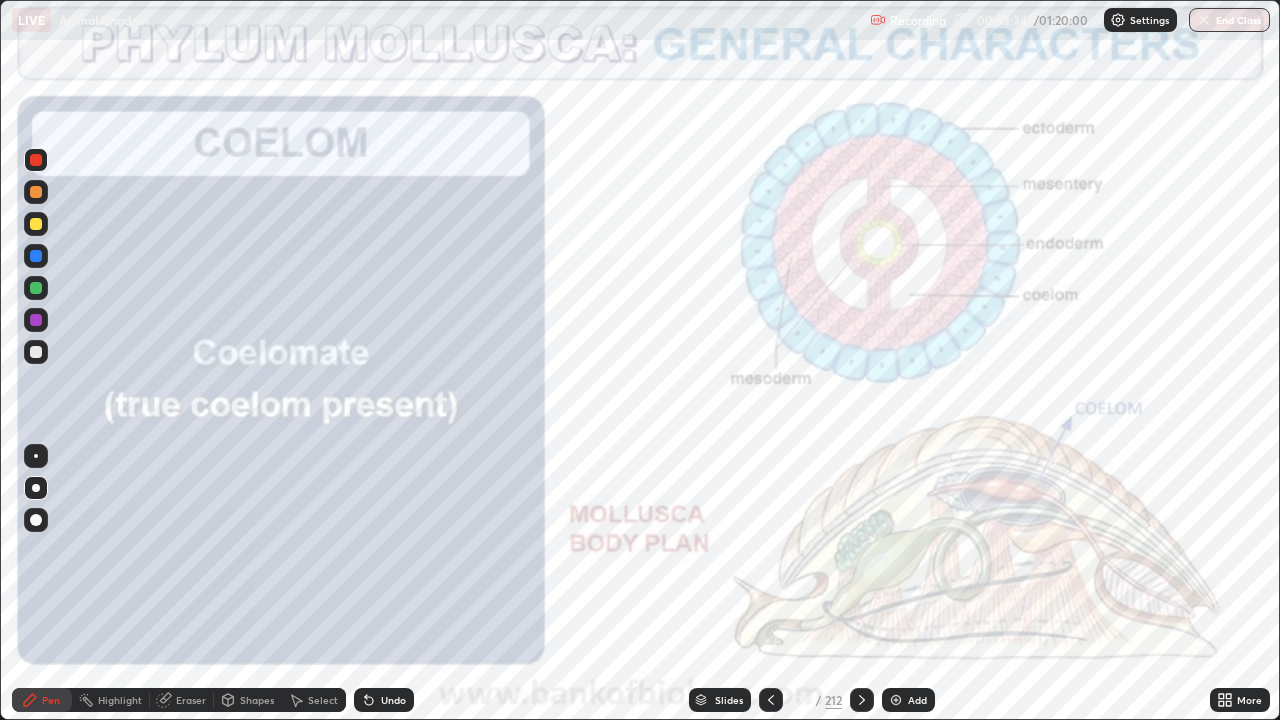 click 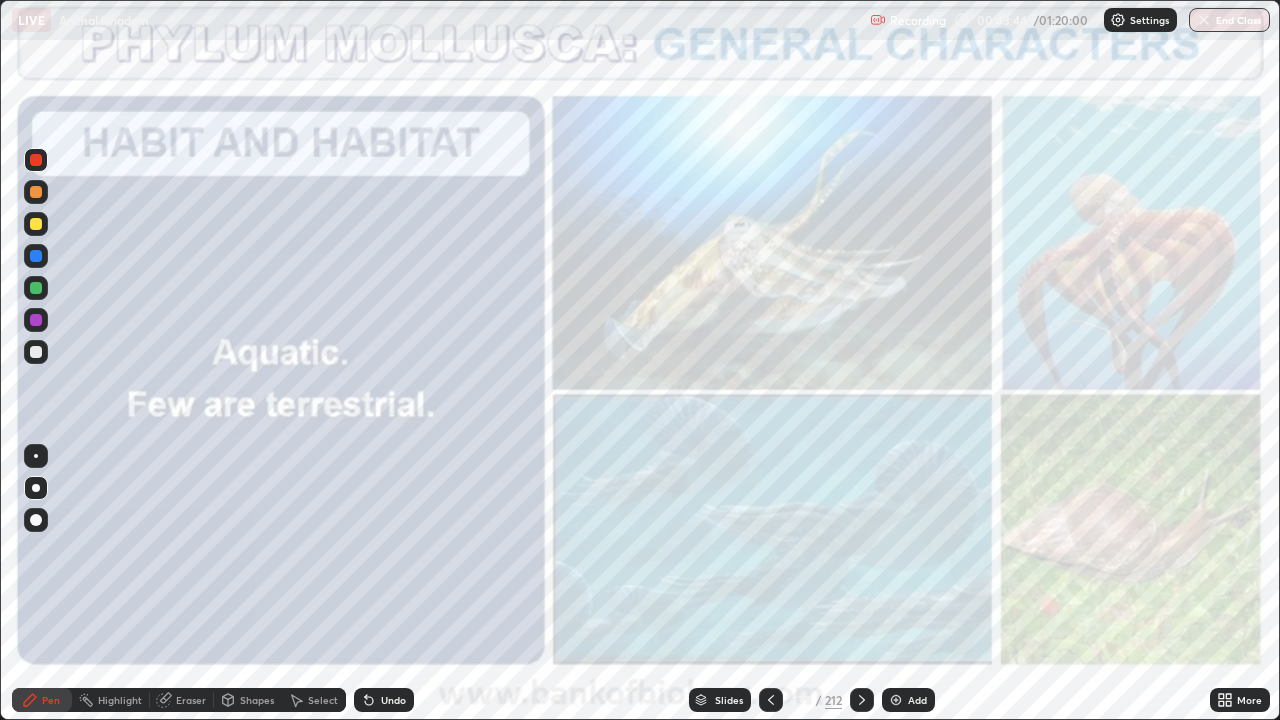 click 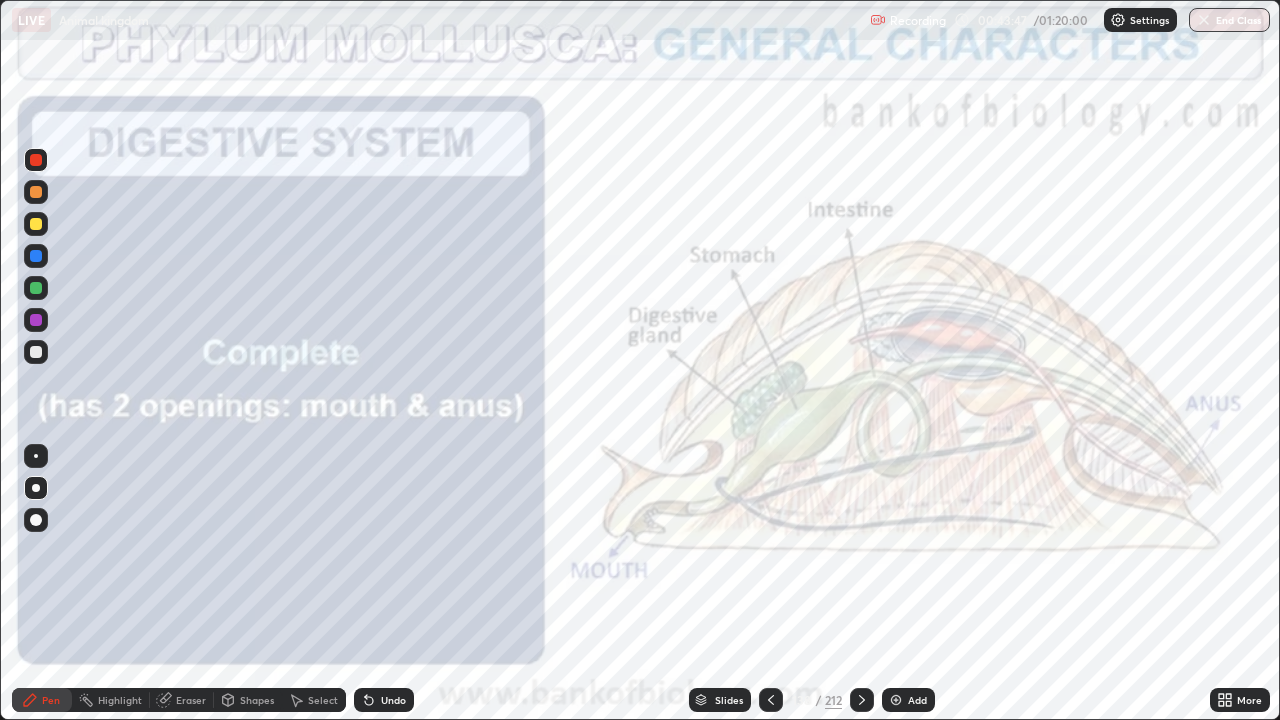 click 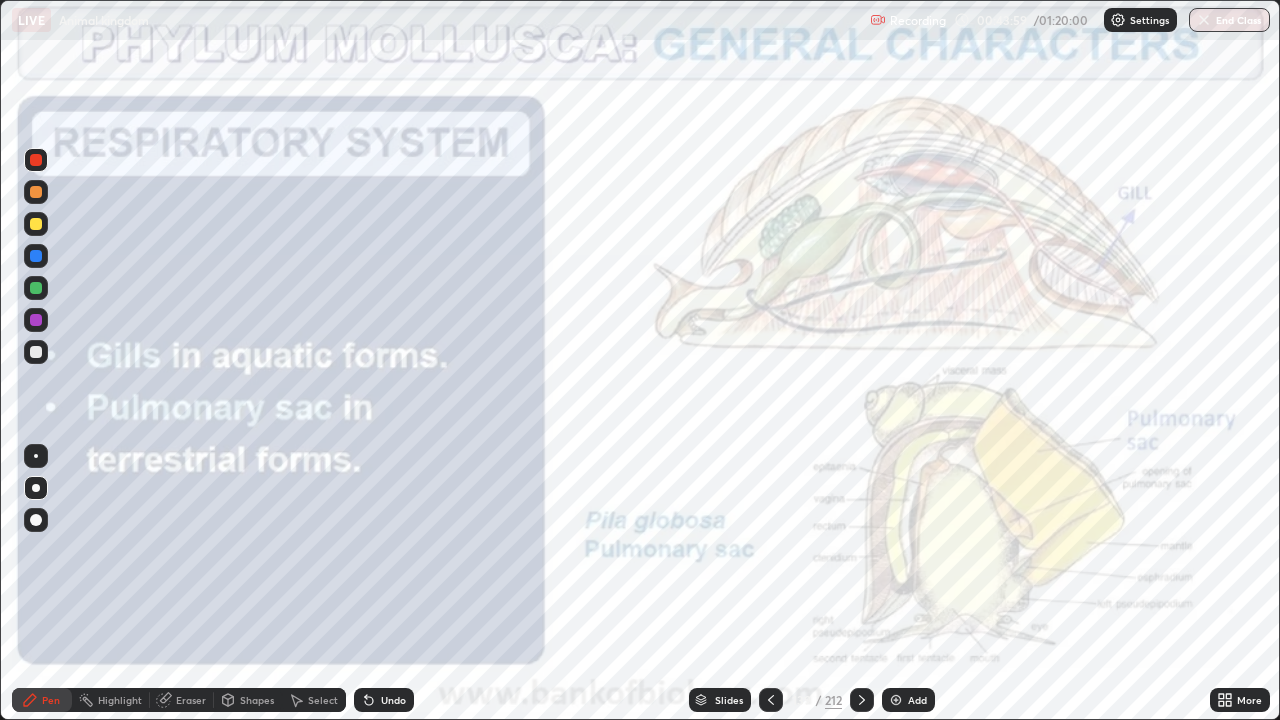 click 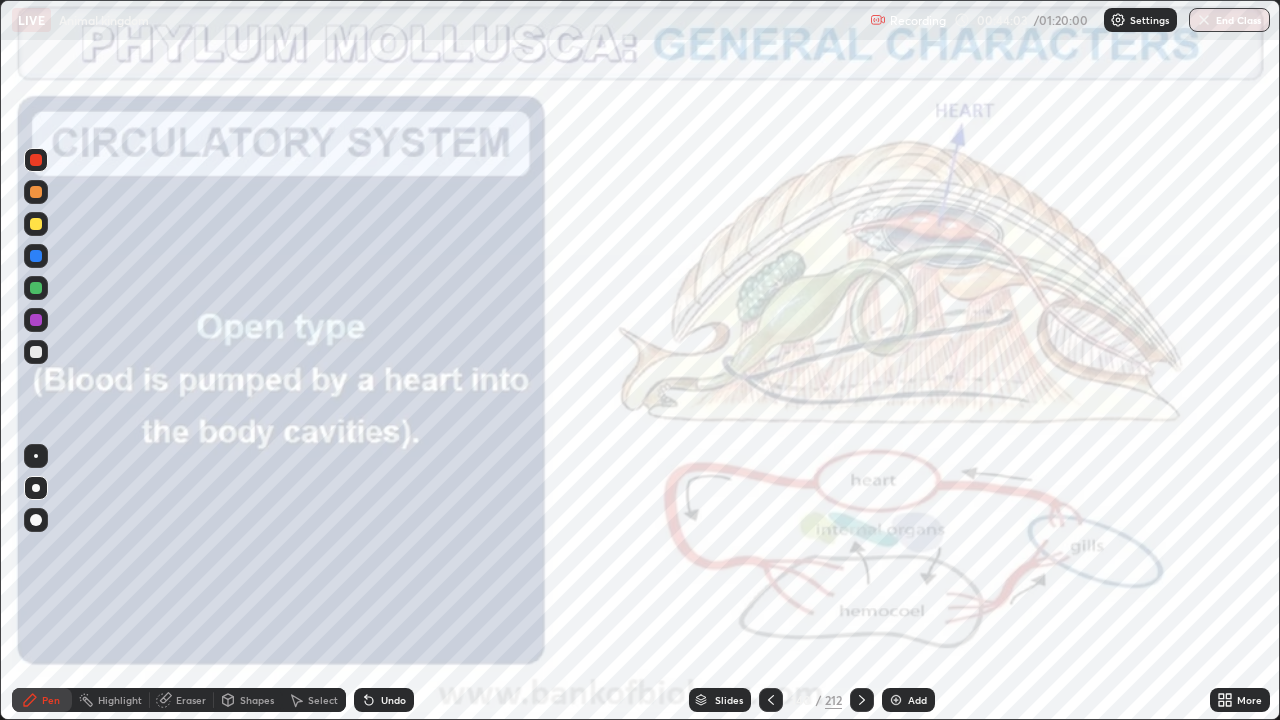 click 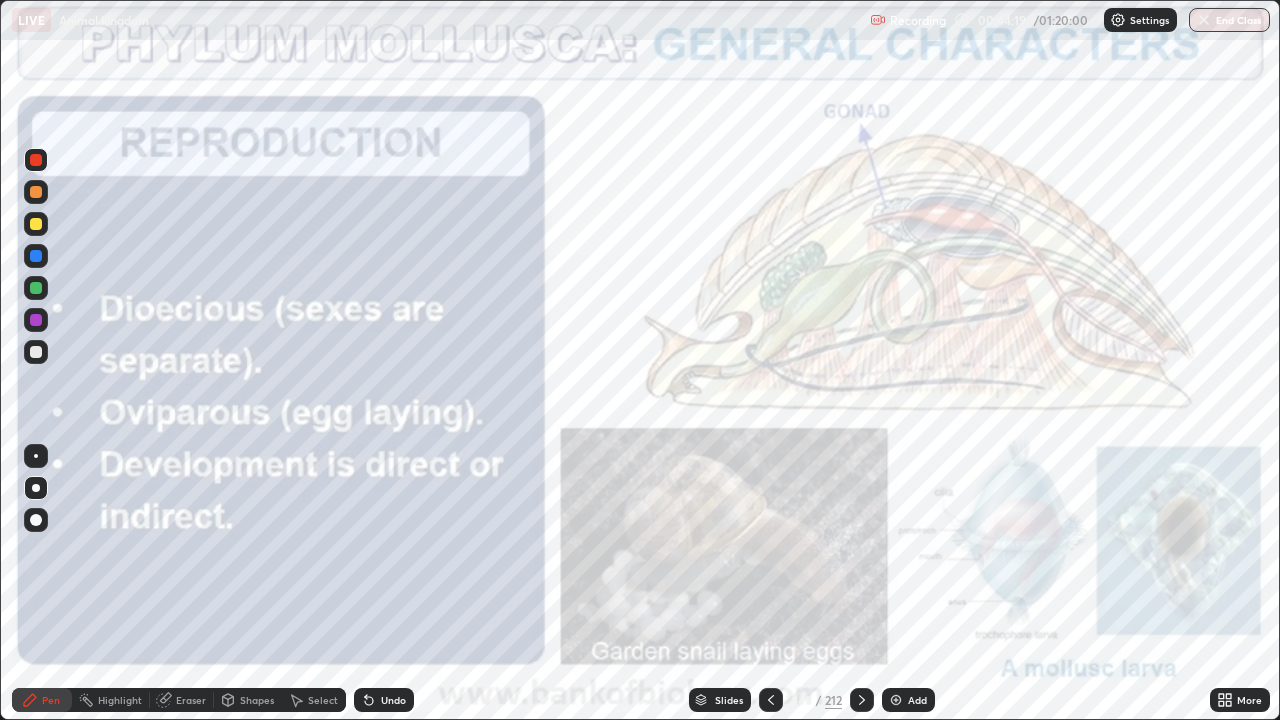 click 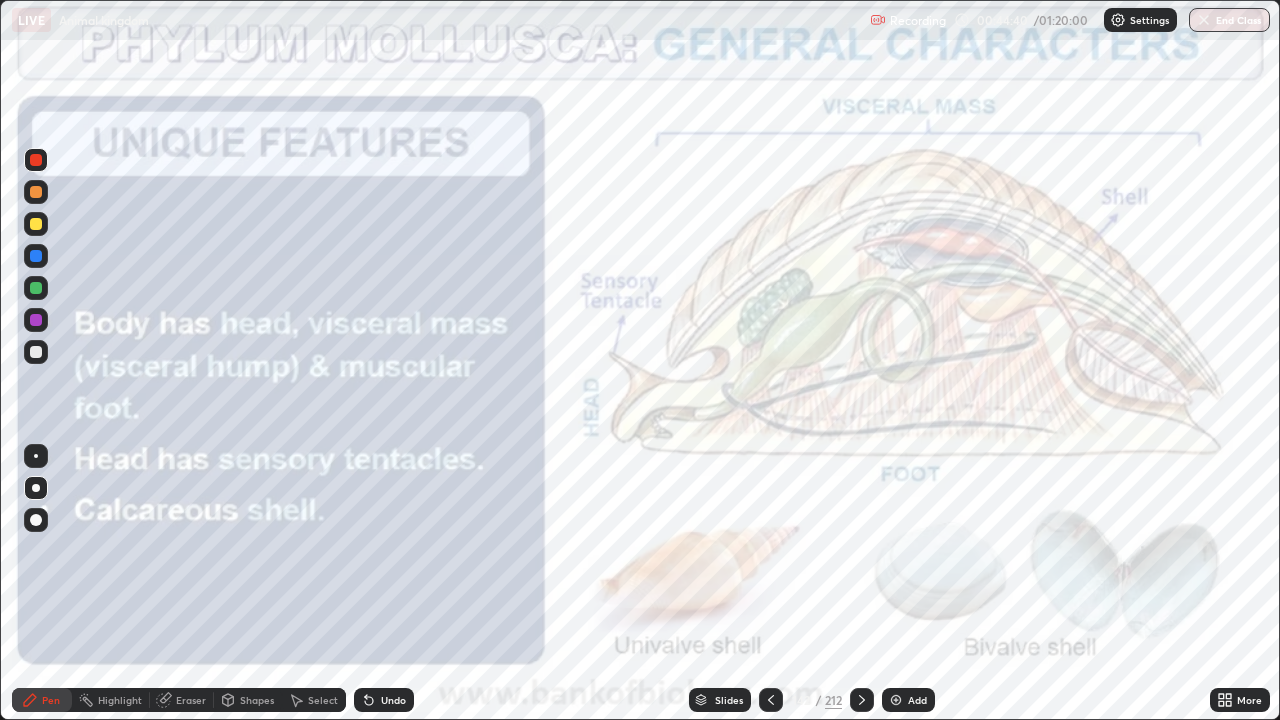 click 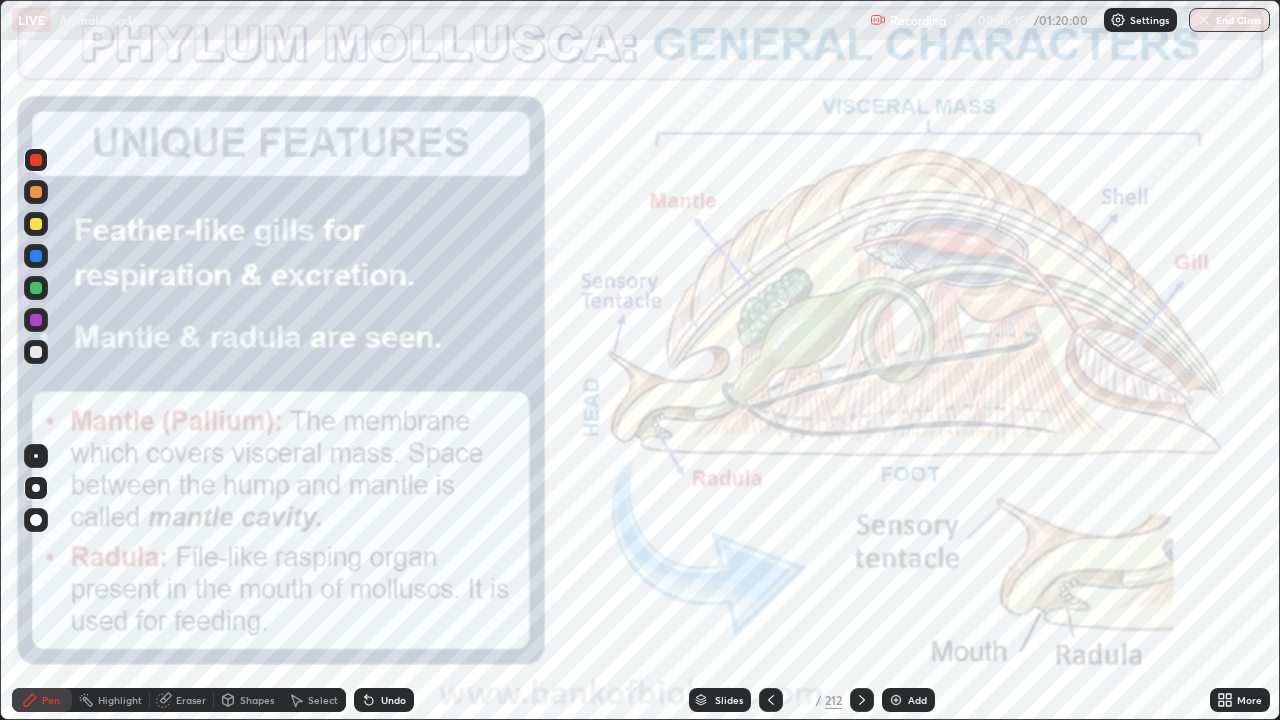 click 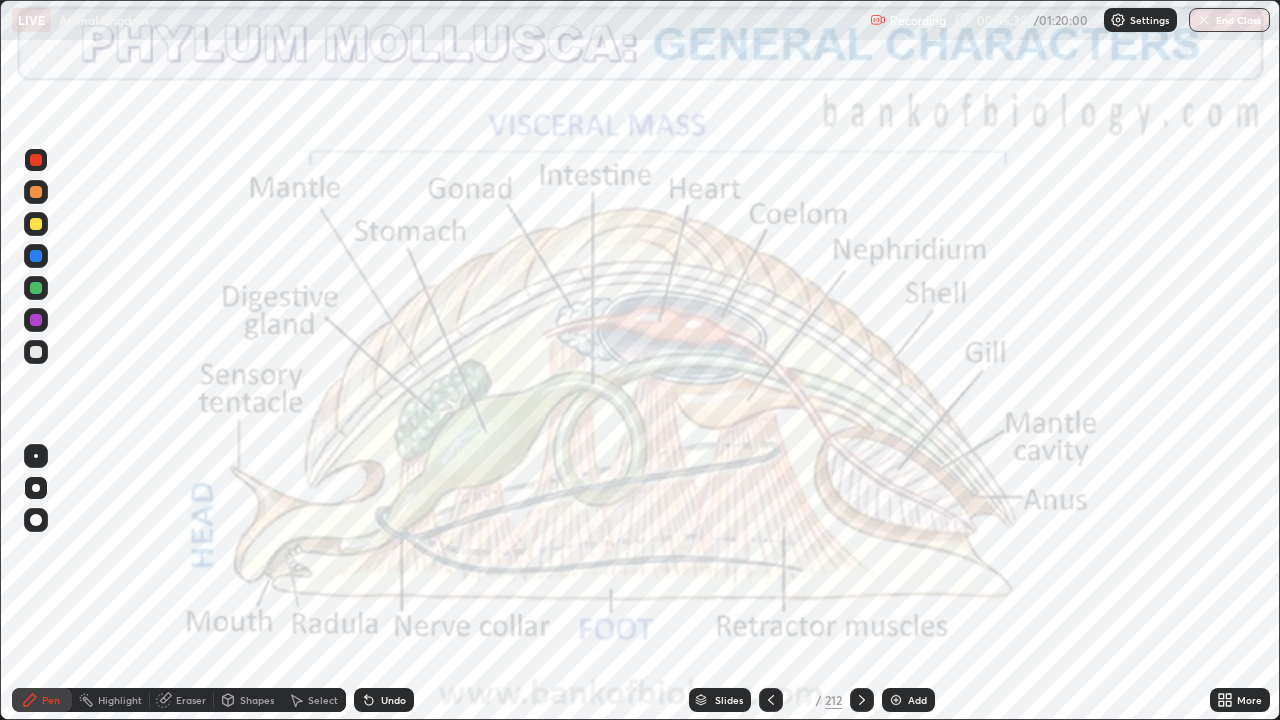 click 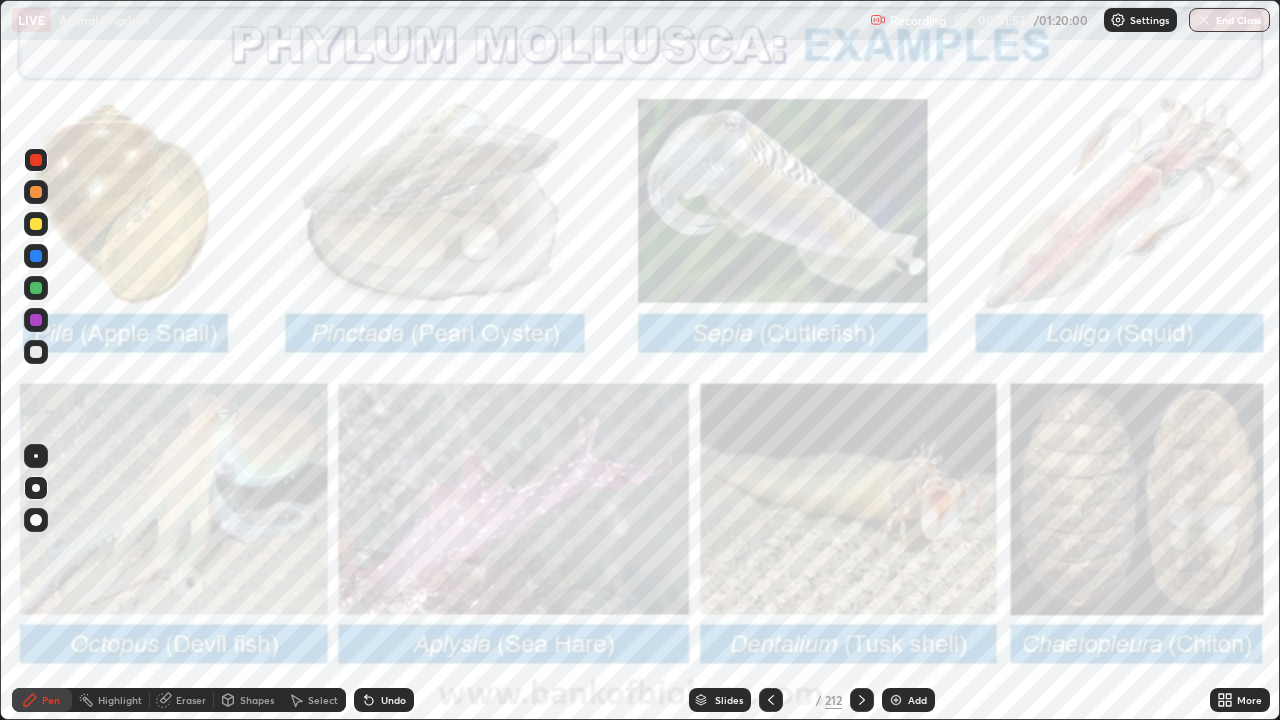 click on "Add" at bounding box center (908, 700) 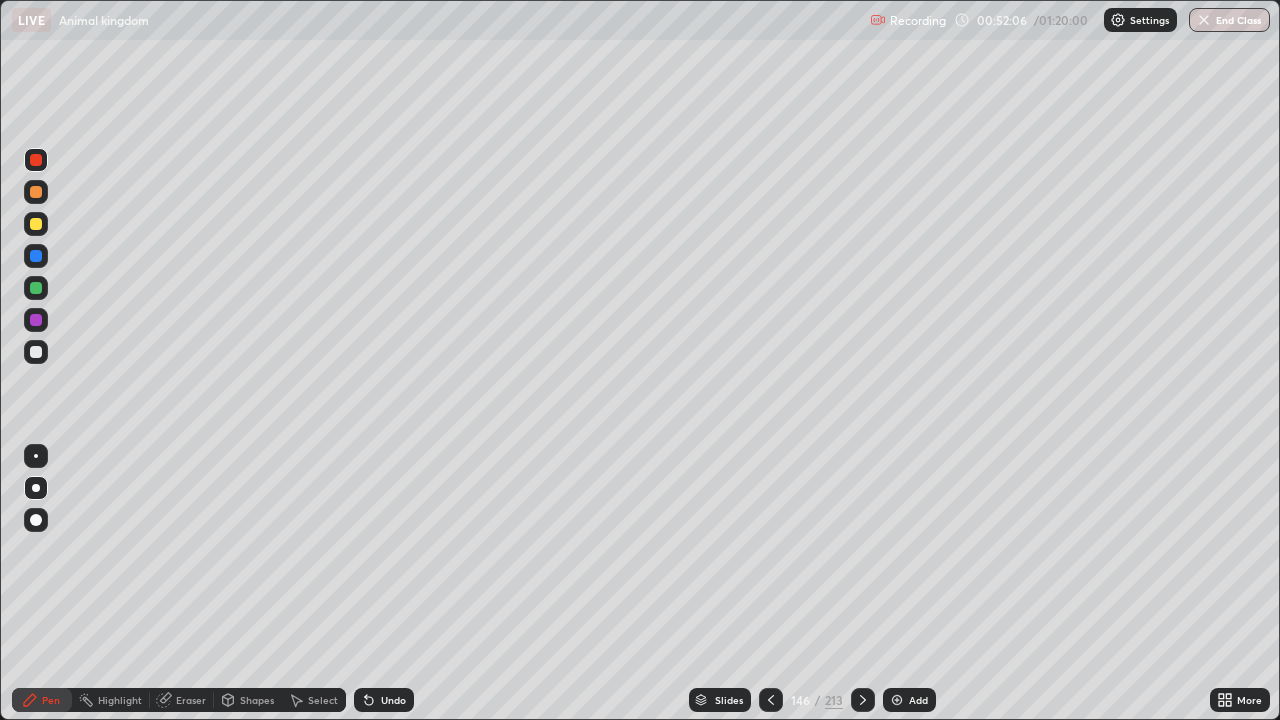 click at bounding box center [36, 224] 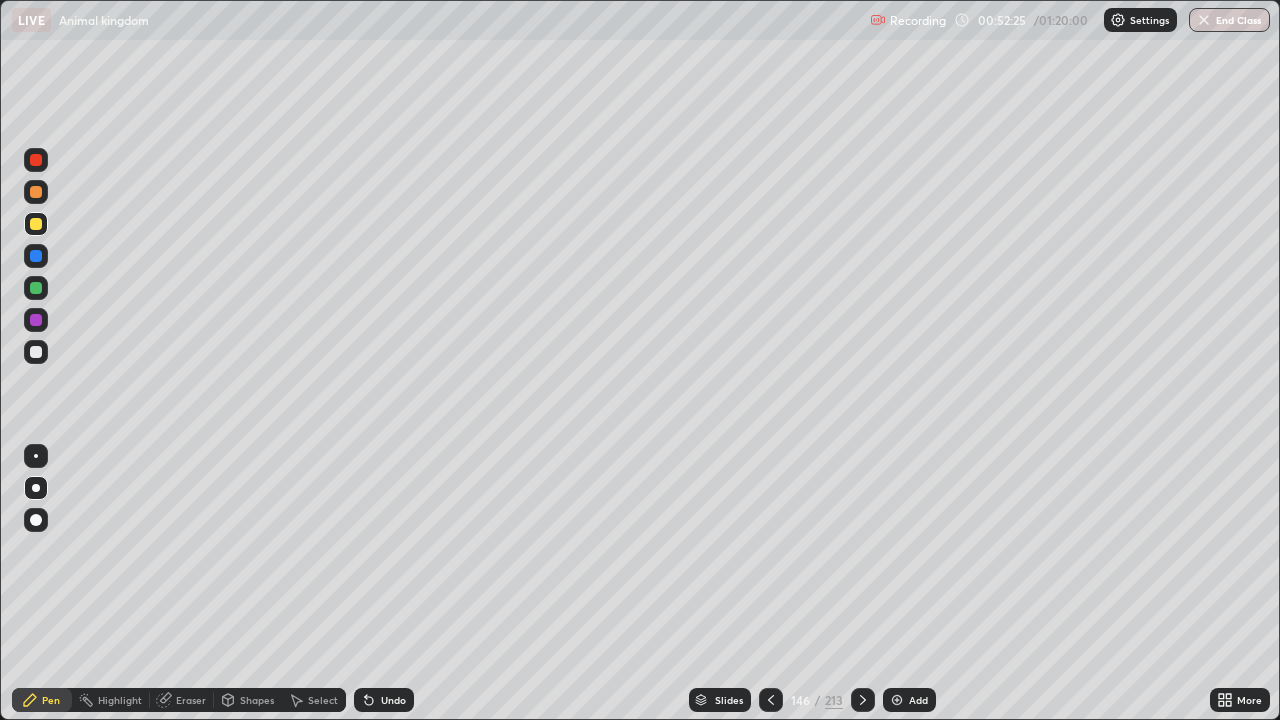 click at bounding box center [36, 352] 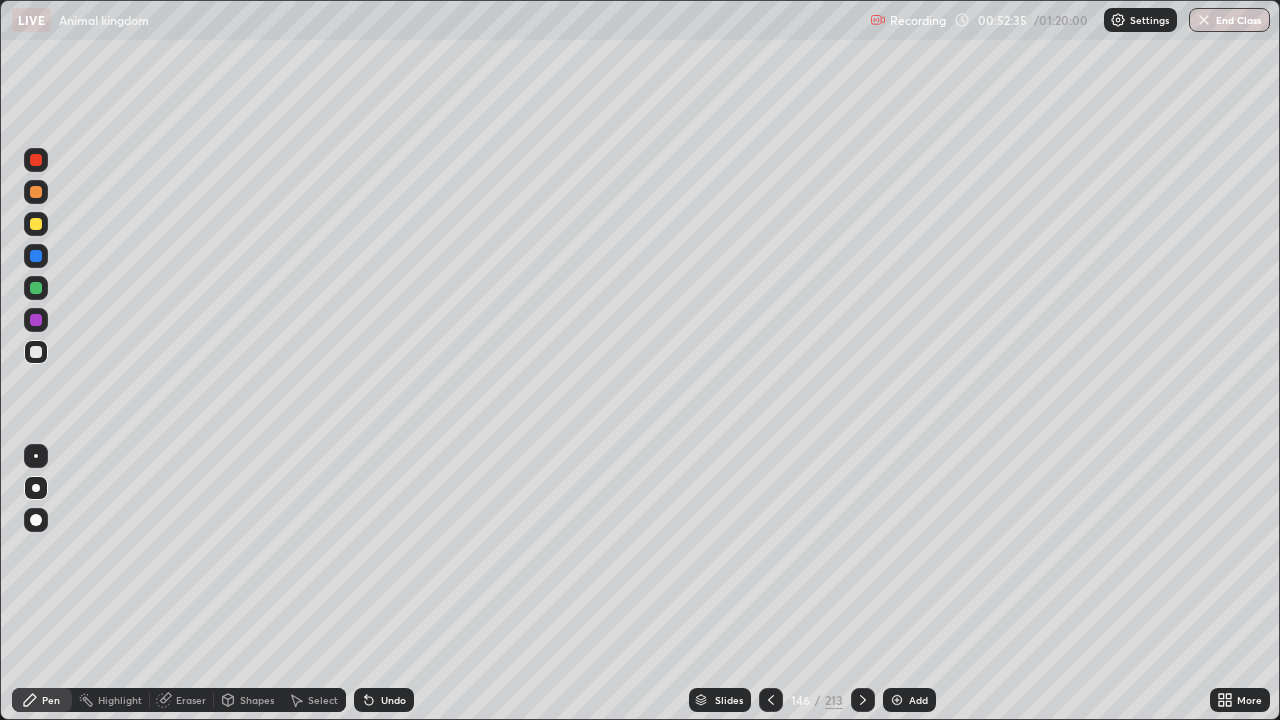 click on "Undo" at bounding box center [393, 700] 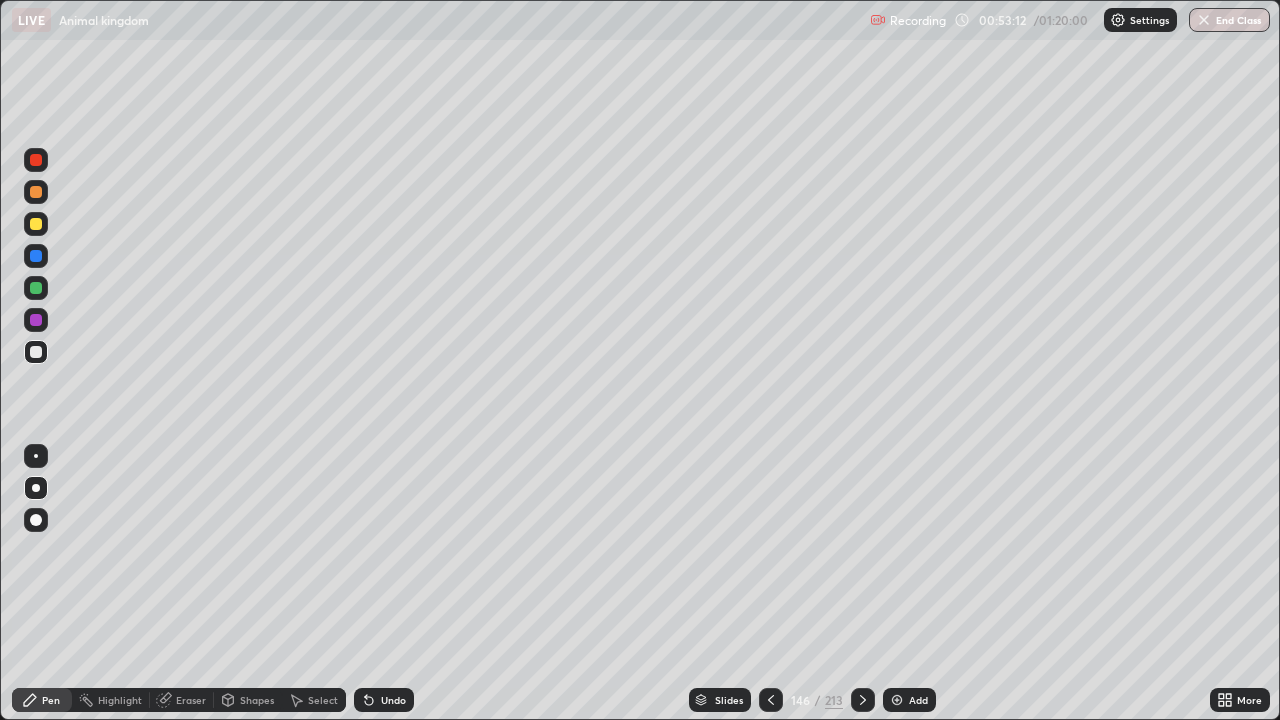 click on "Undo" at bounding box center [393, 700] 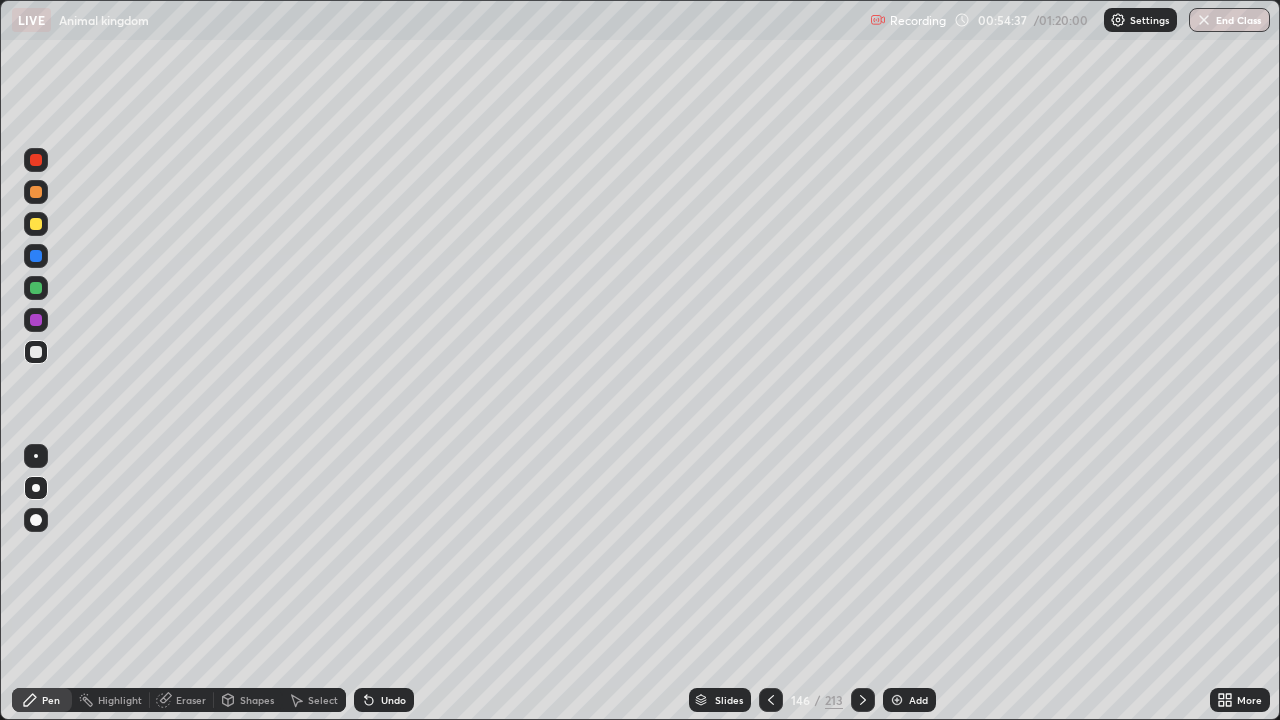 click at bounding box center [36, 224] 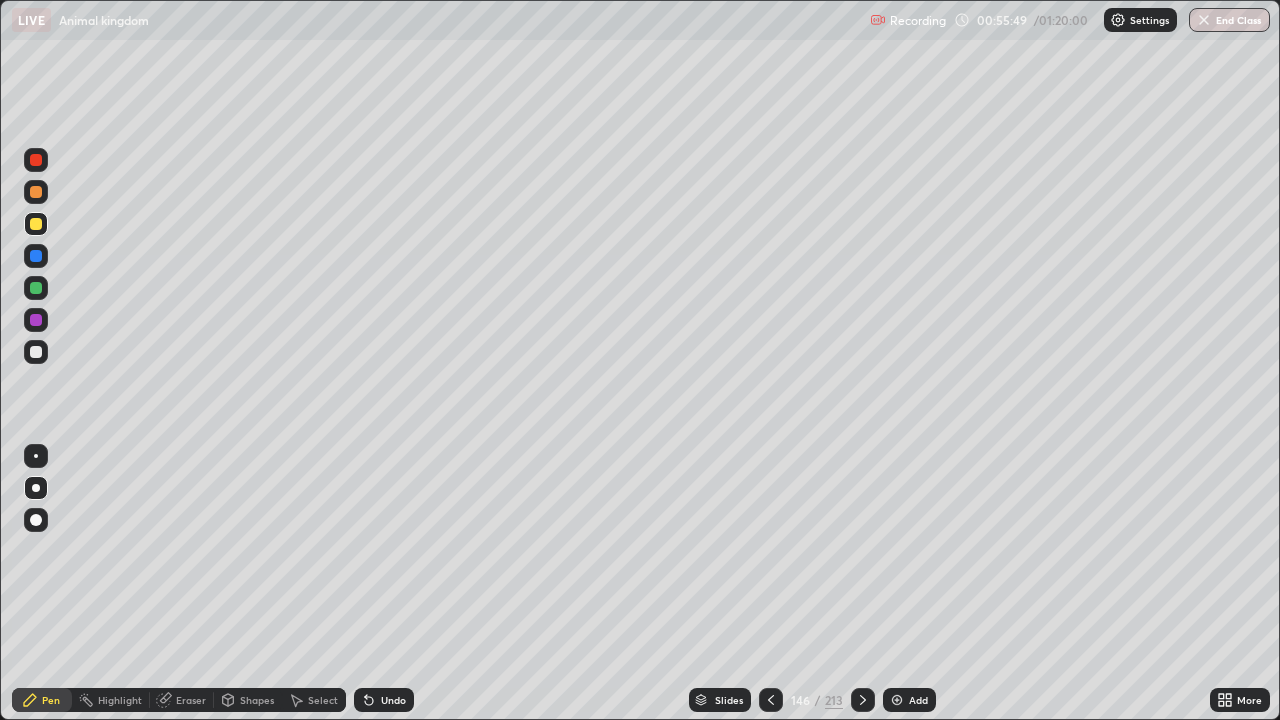 click at bounding box center [36, 352] 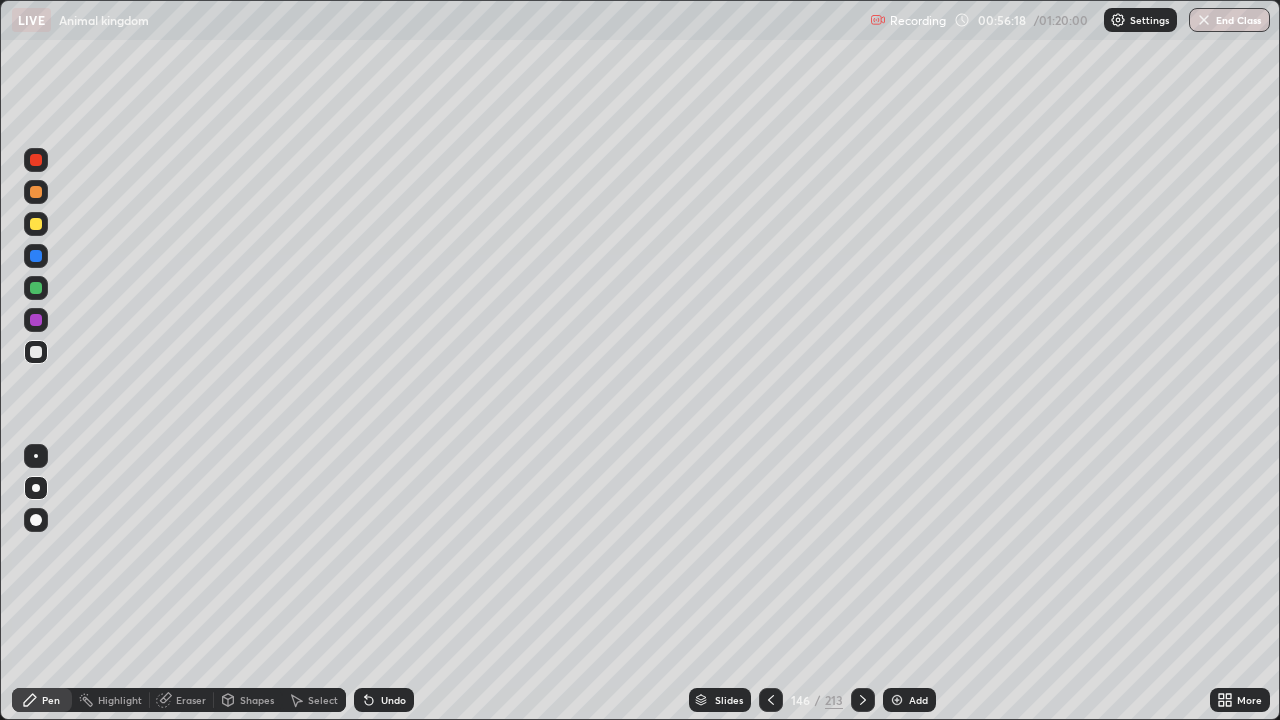 click at bounding box center (36, 224) 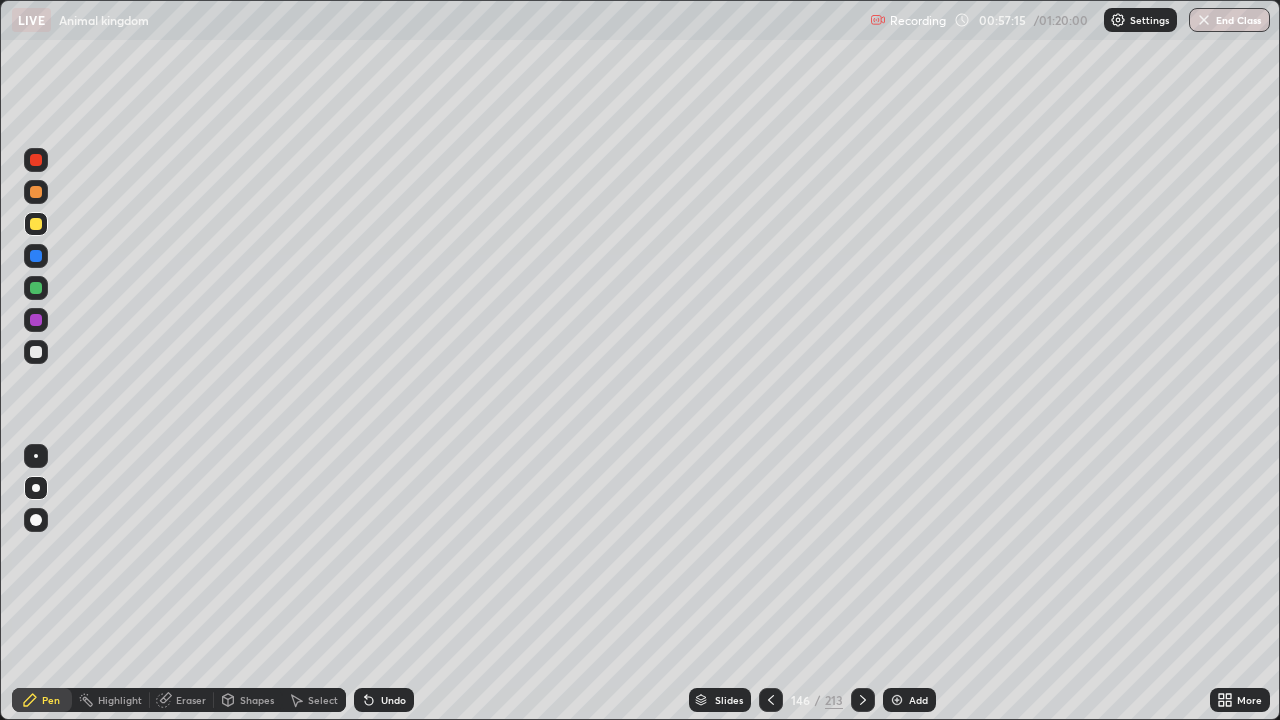click at bounding box center [36, 352] 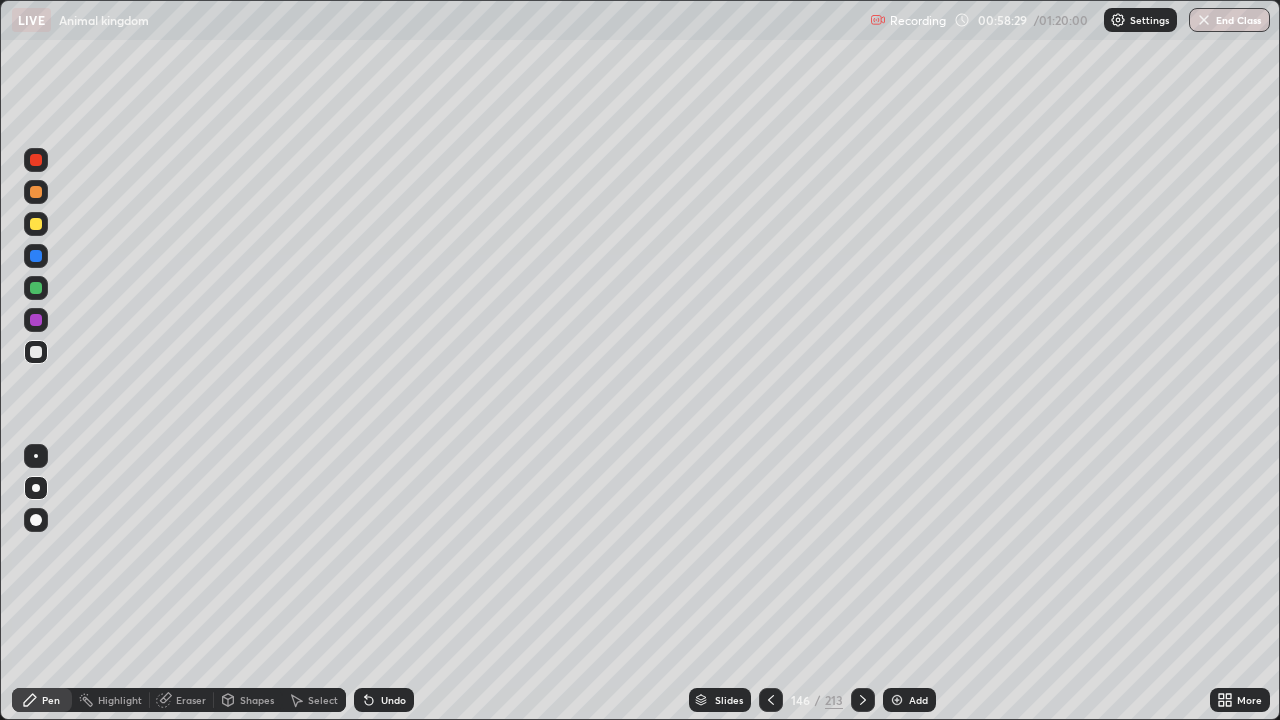 click at bounding box center (36, 224) 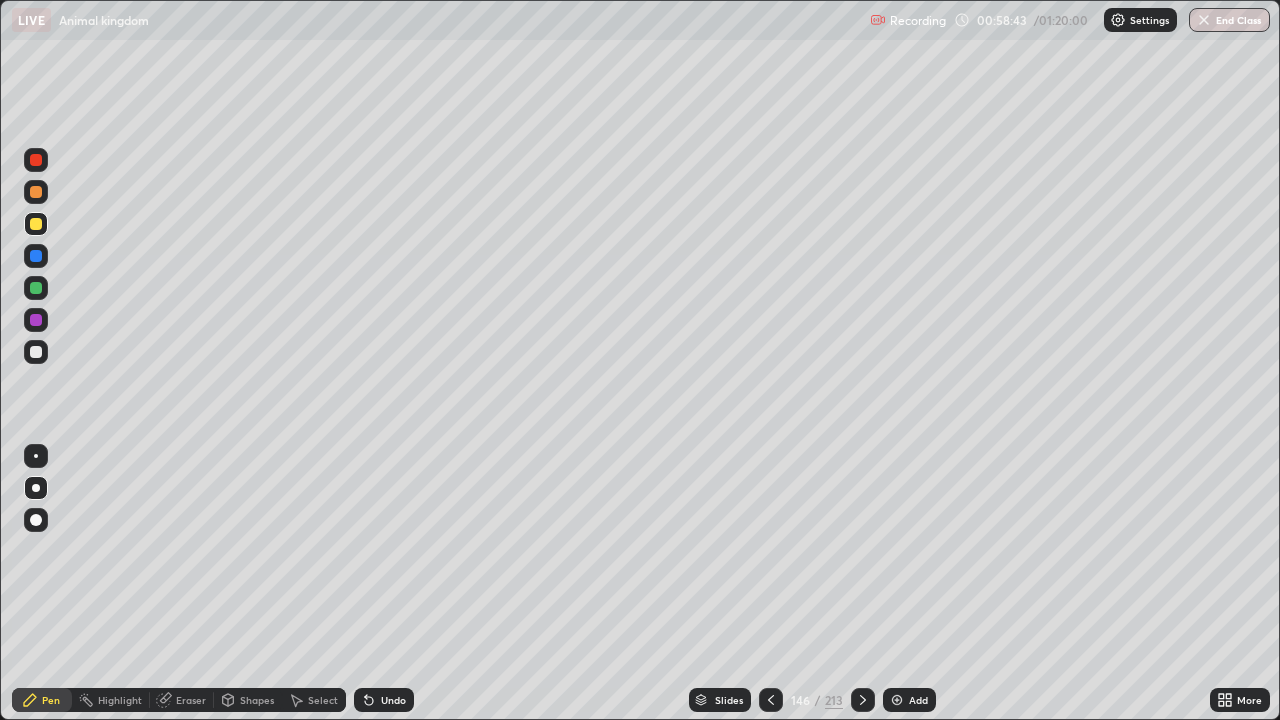 click at bounding box center (36, 352) 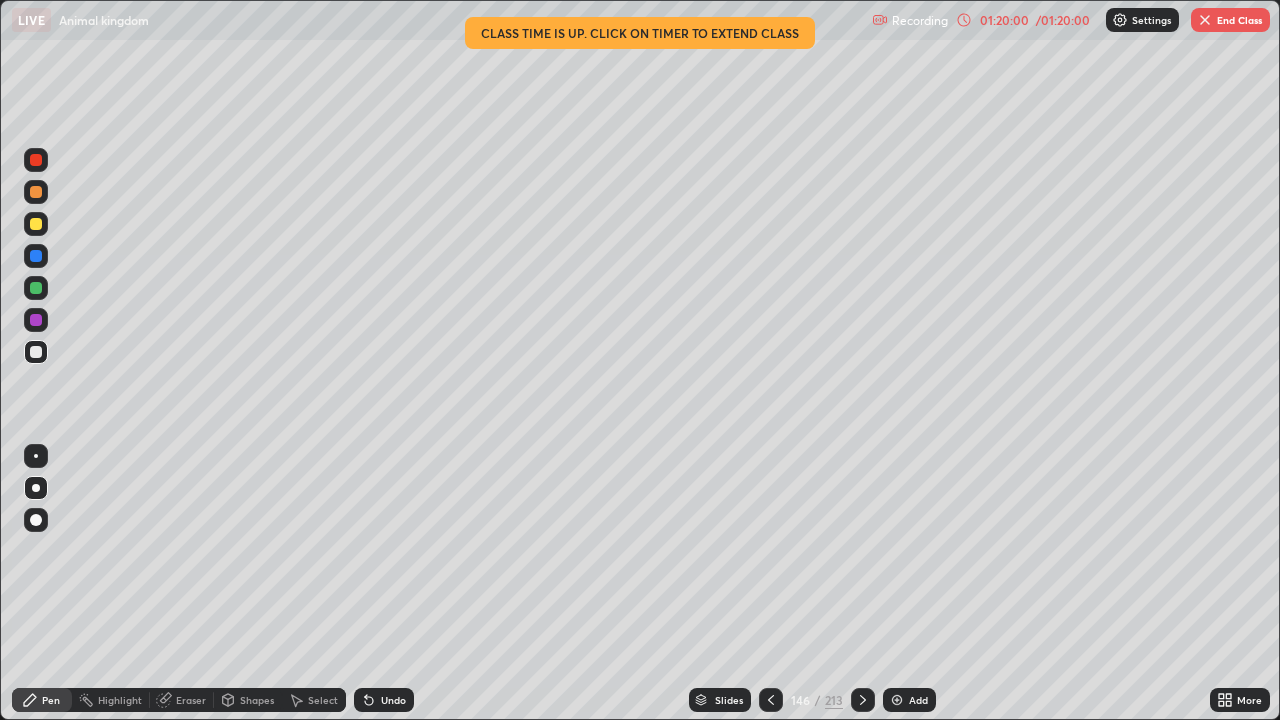 click at bounding box center (1205, 20) 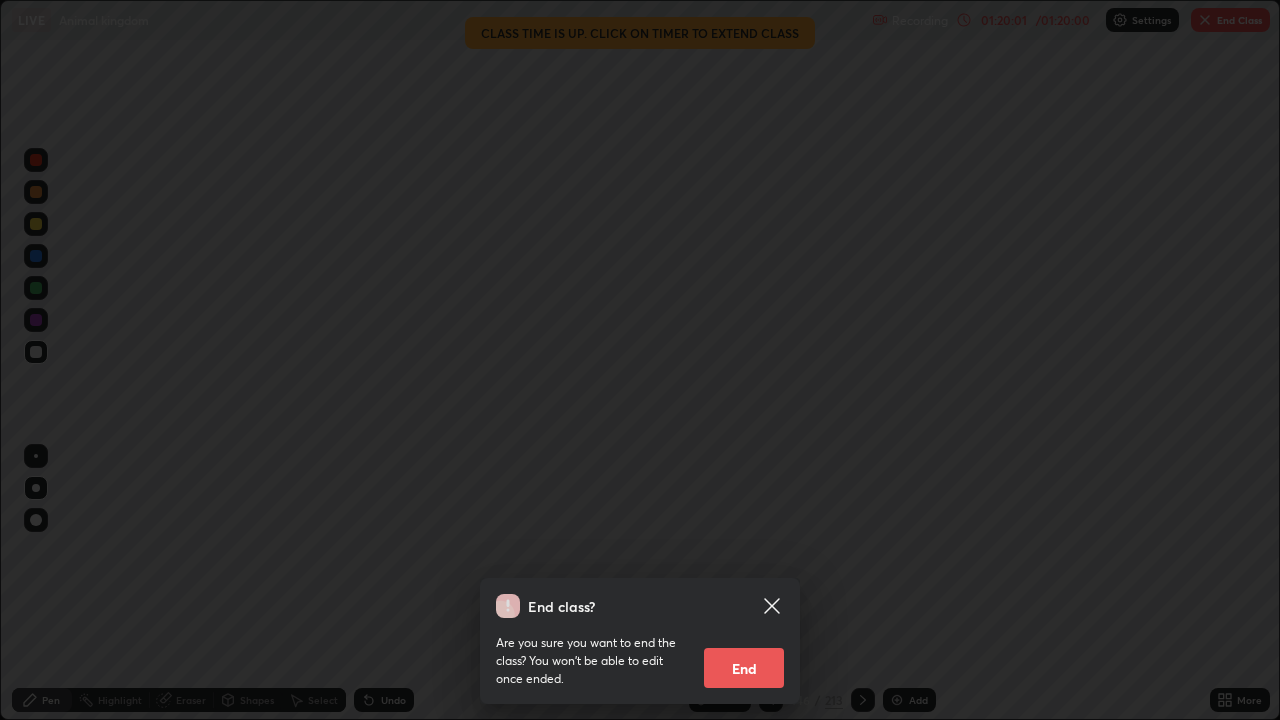 click on "End" at bounding box center (744, 668) 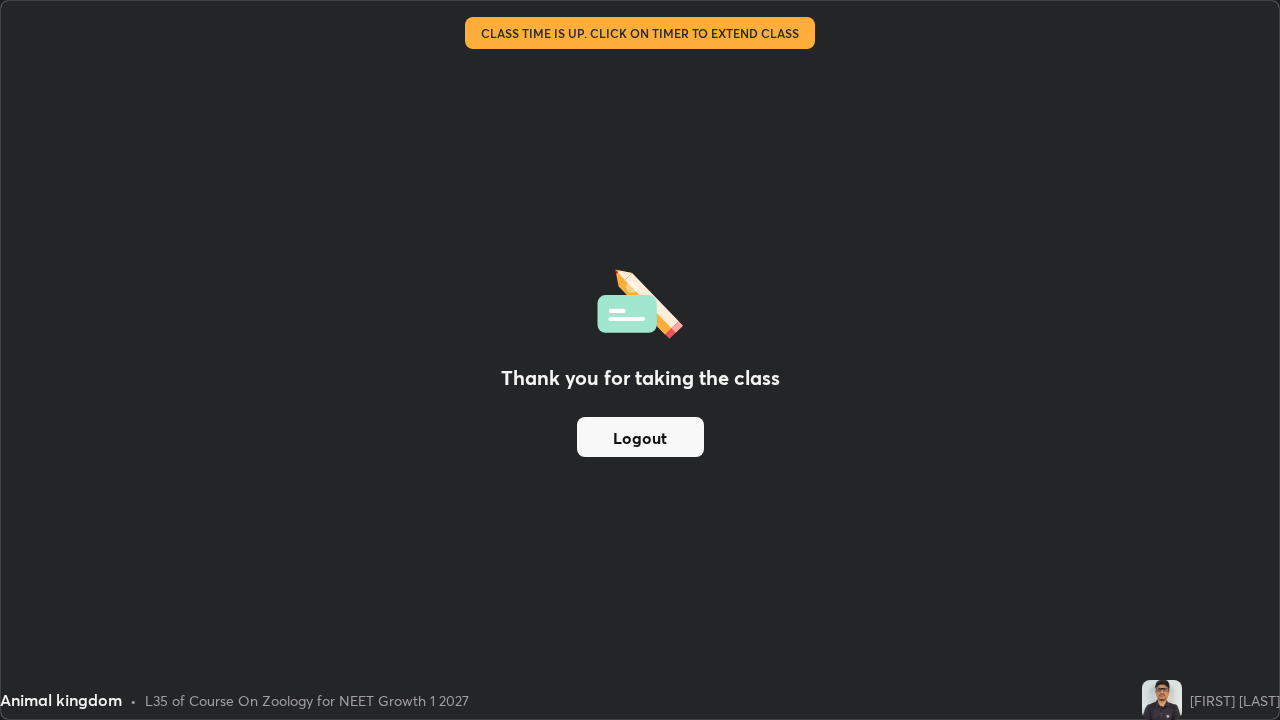 click on "Logout" at bounding box center (640, 437) 